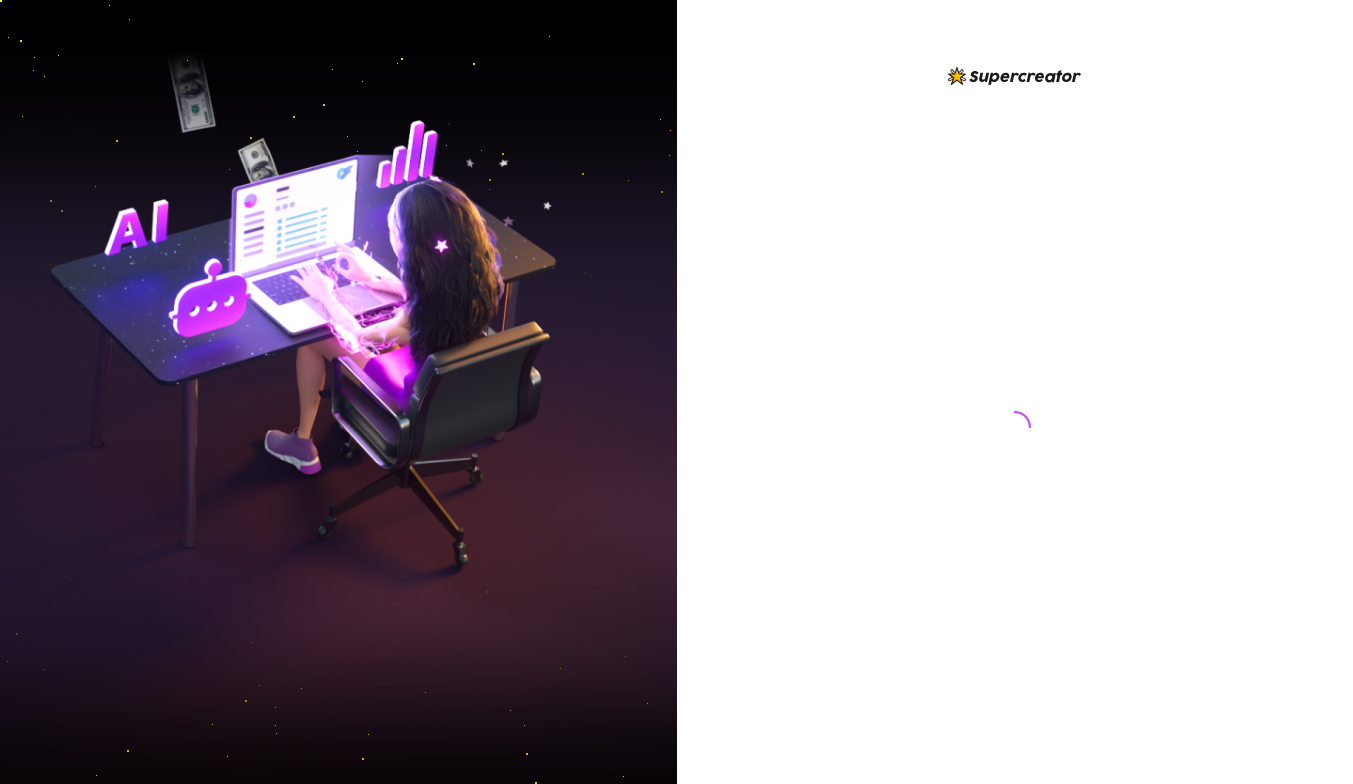 scroll, scrollTop: 0, scrollLeft: 0, axis: both 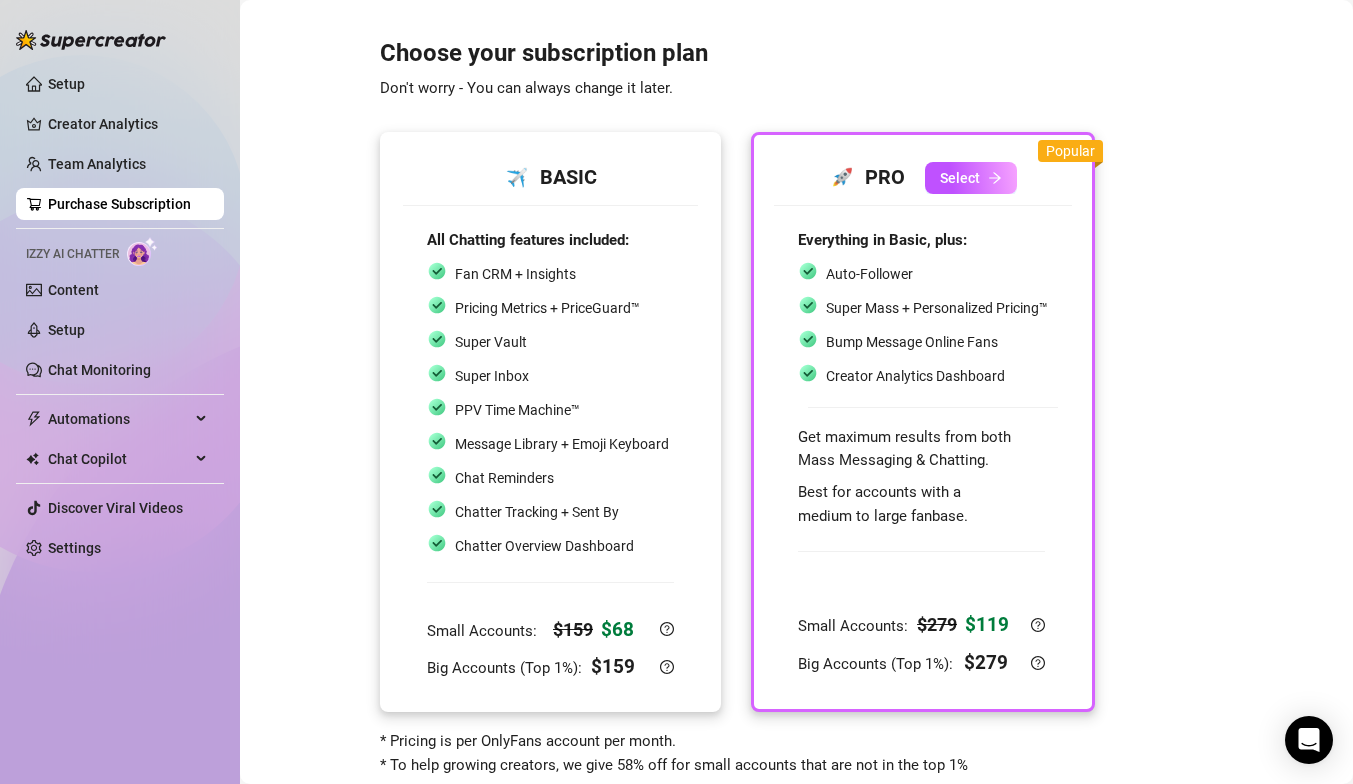 click on "Super Vault" at bounding box center [548, 342] 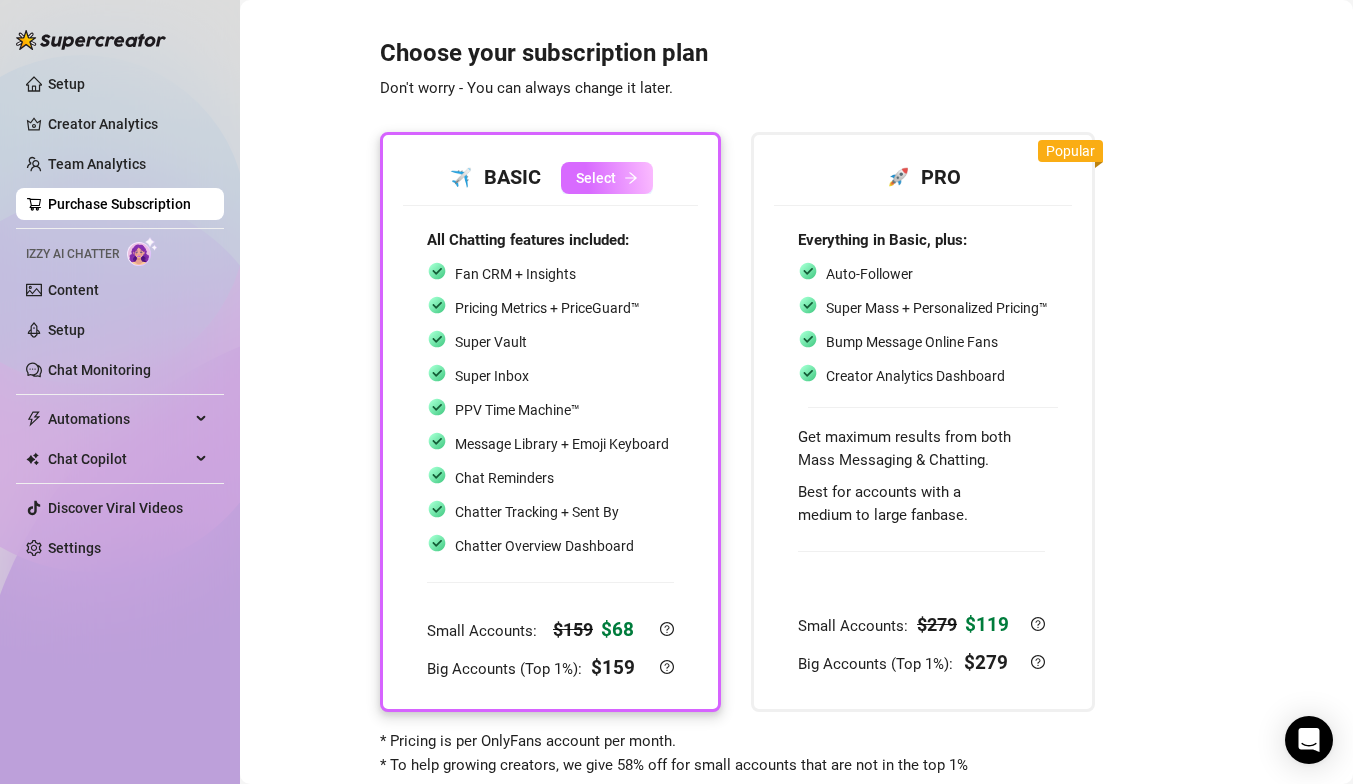 click on "Select" at bounding box center [607, 178] 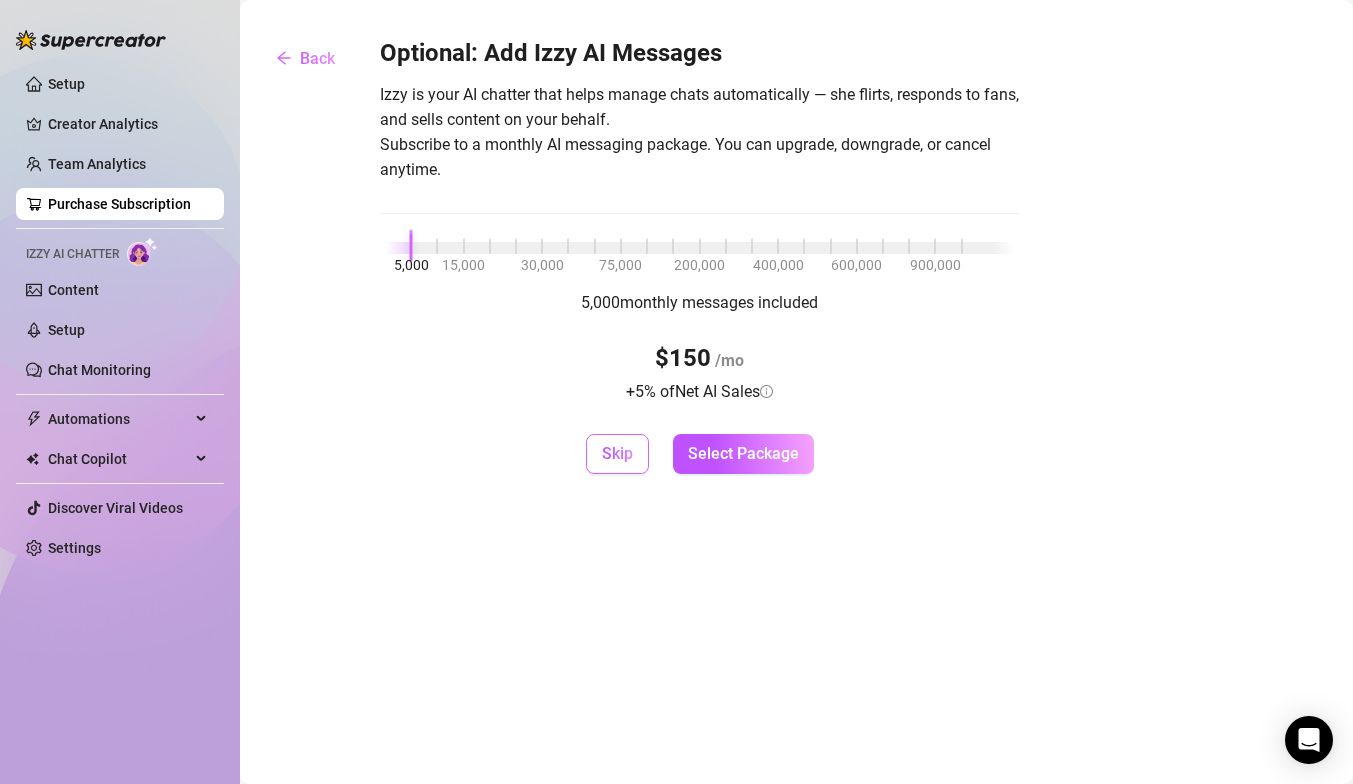 click on "Skip" at bounding box center [617, 453] 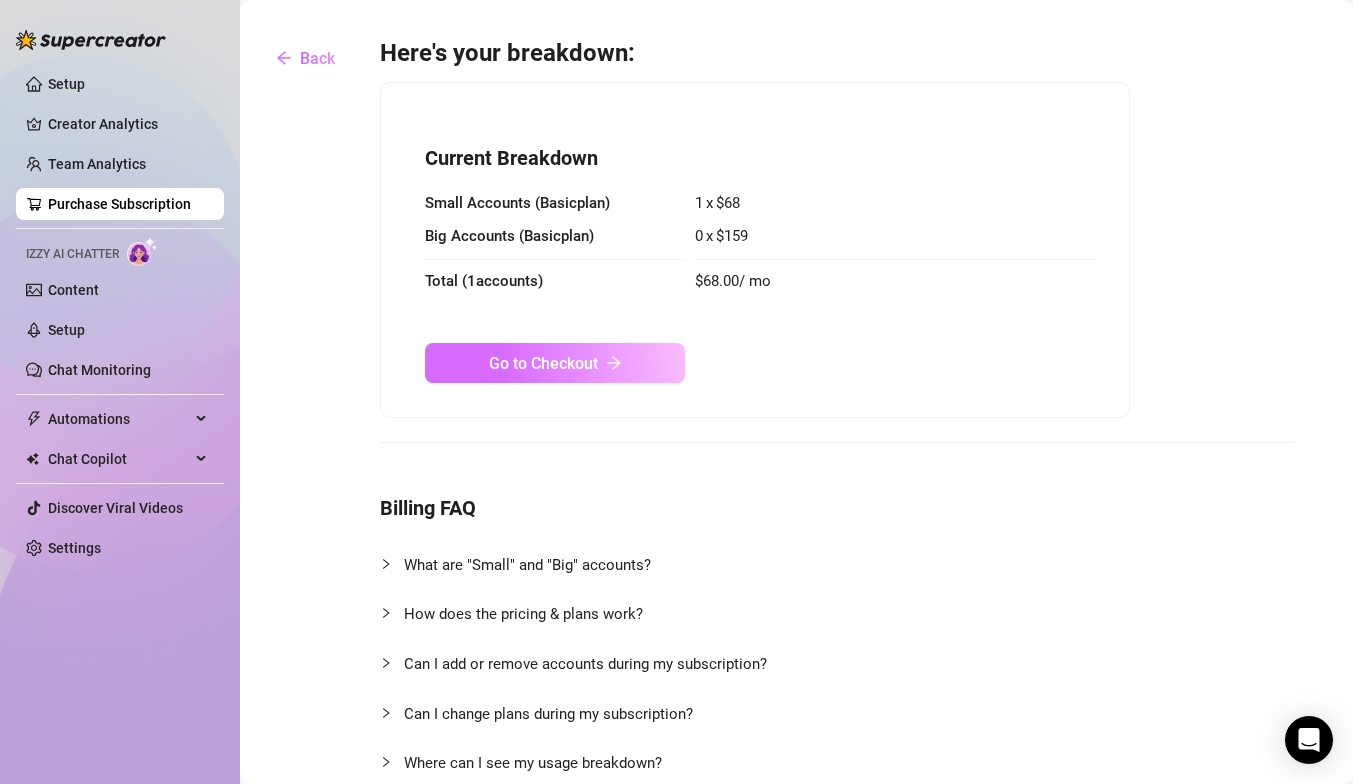 click on "Go to Checkout" at bounding box center (555, 363) 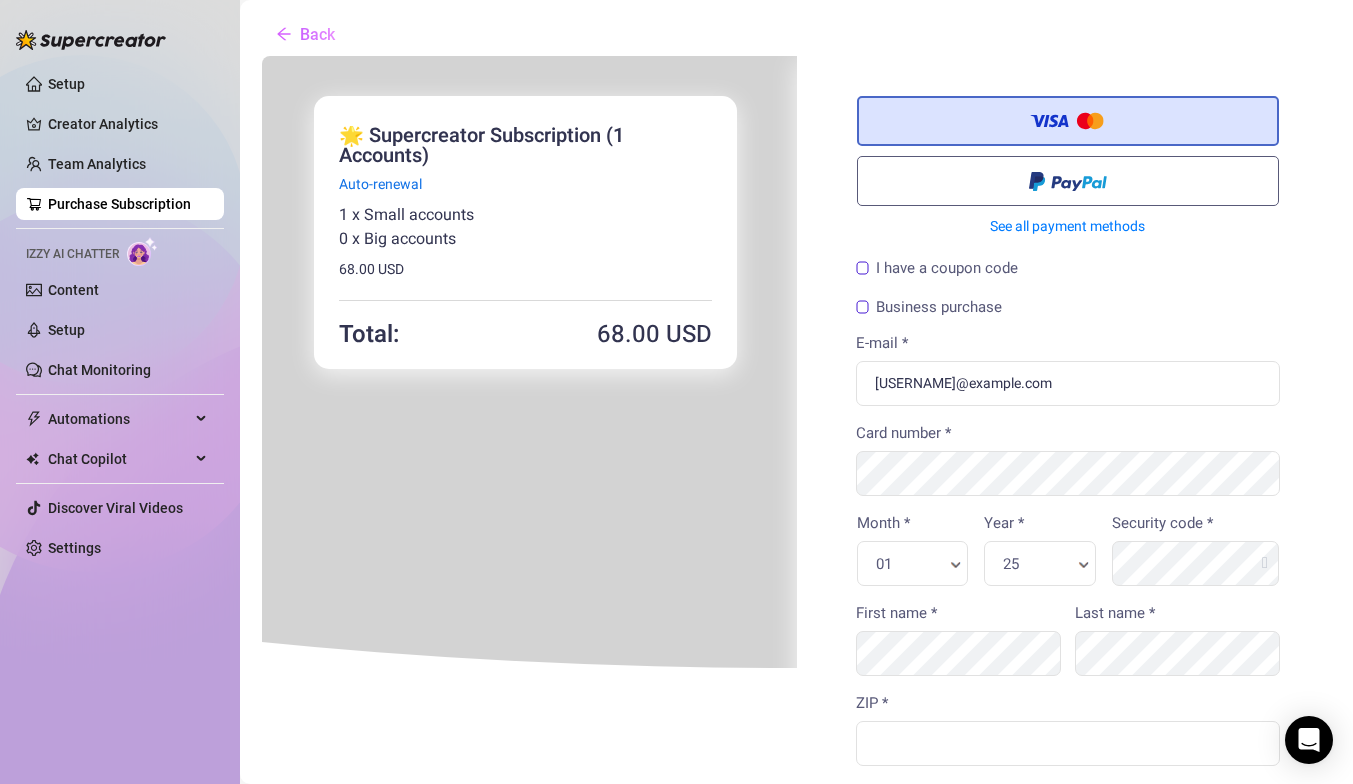 scroll, scrollTop: 0, scrollLeft: 0, axis: both 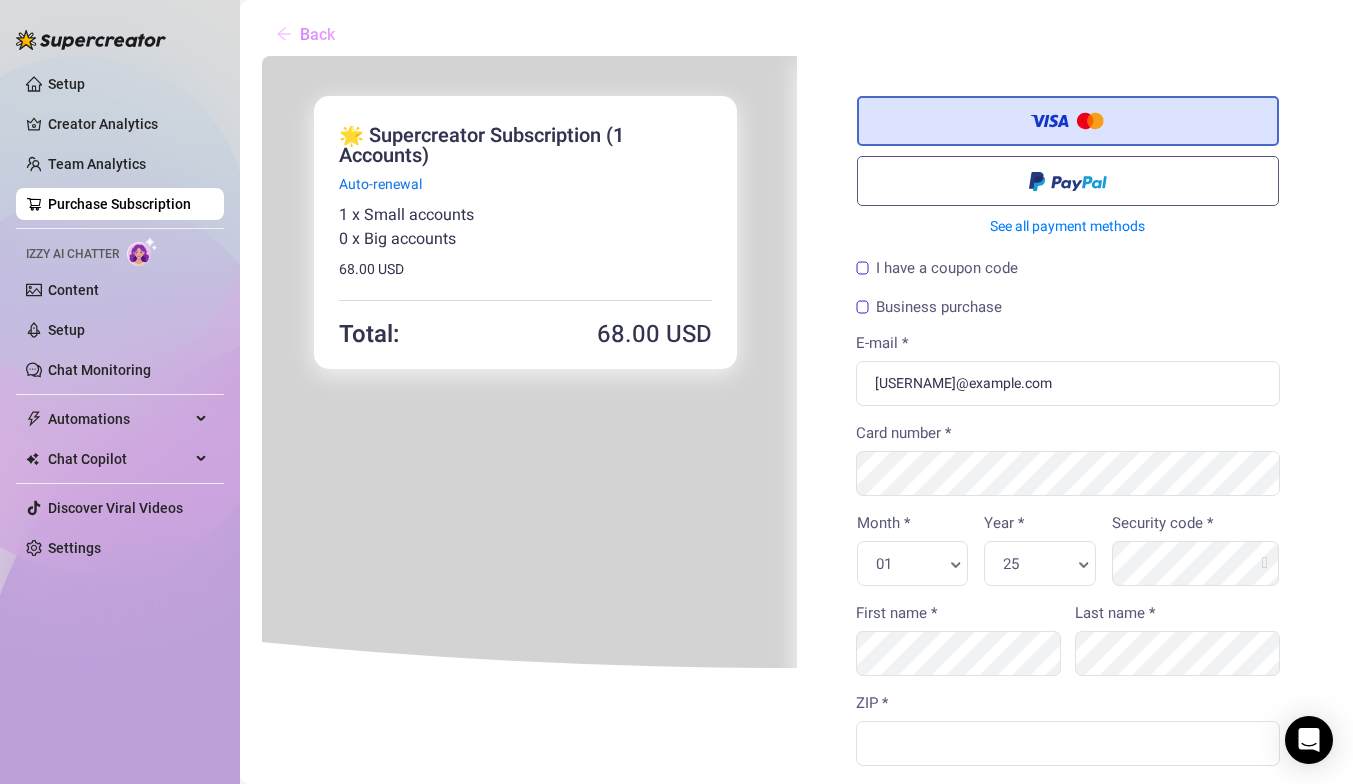 click on "Back" at bounding box center (317, 34) 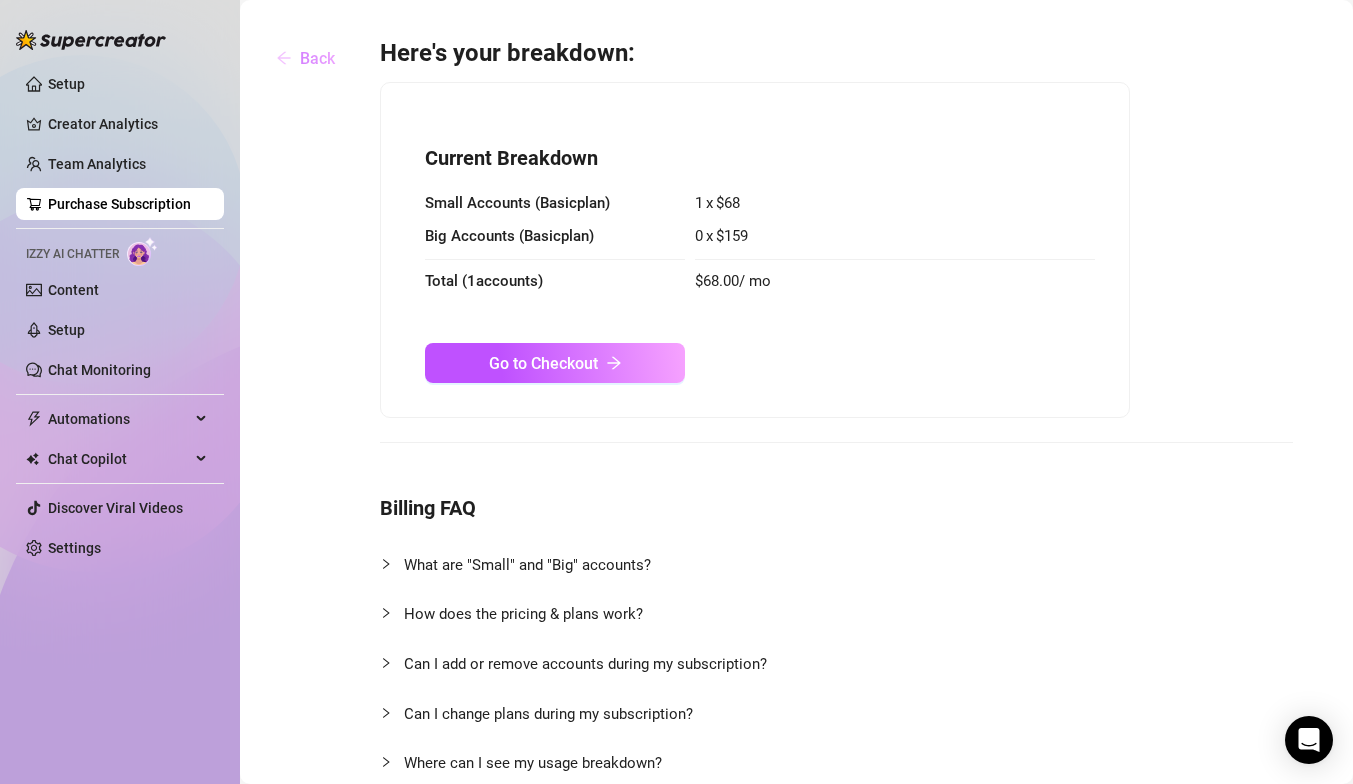 click on "Back" at bounding box center (317, 58) 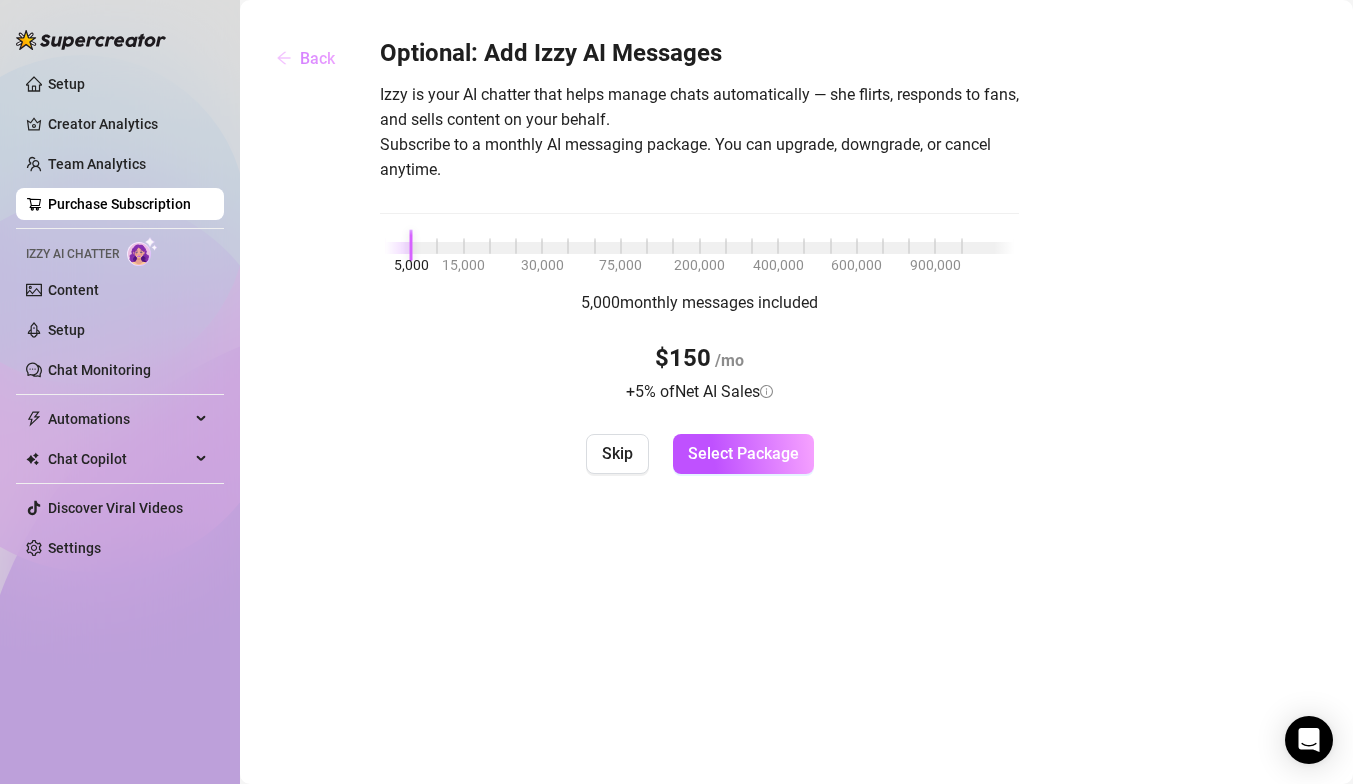 click on "Back" at bounding box center (317, 58) 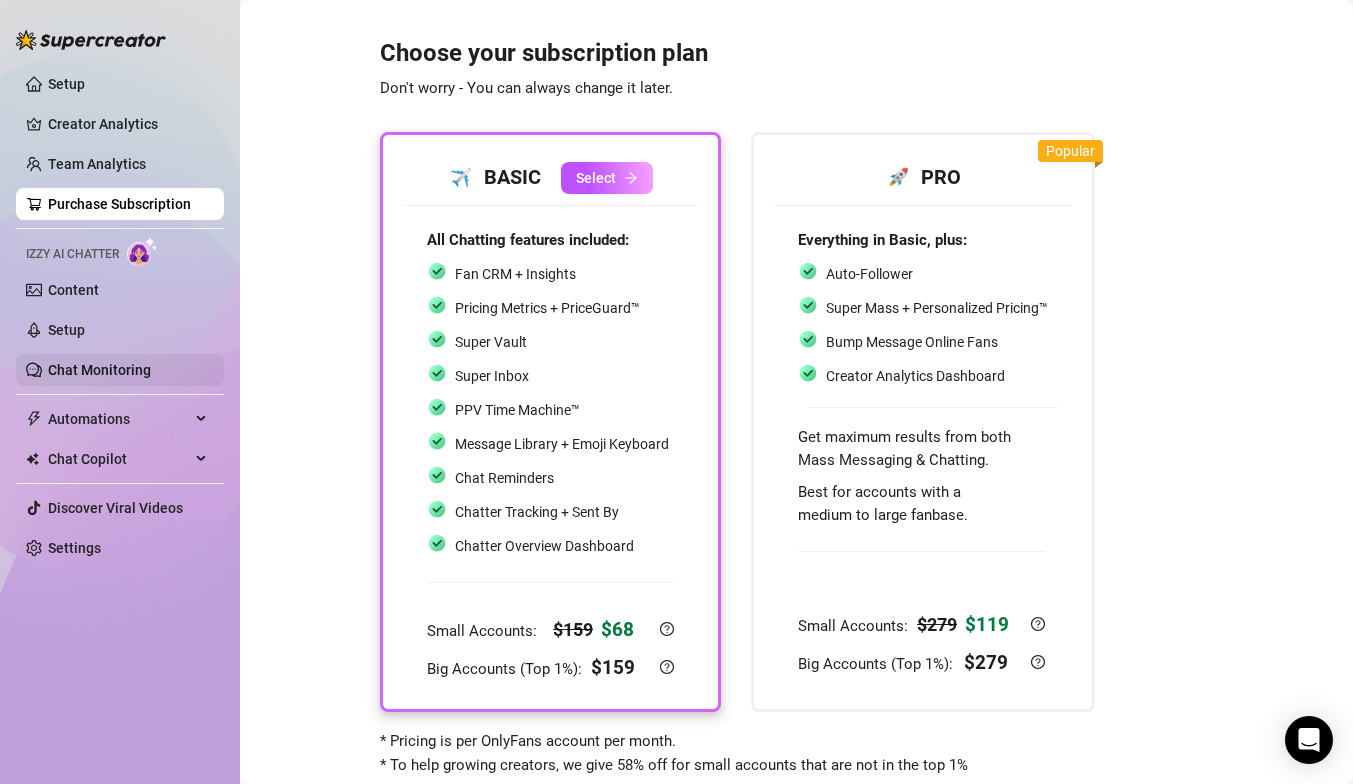 click on "Chat Monitoring" at bounding box center (99, 370) 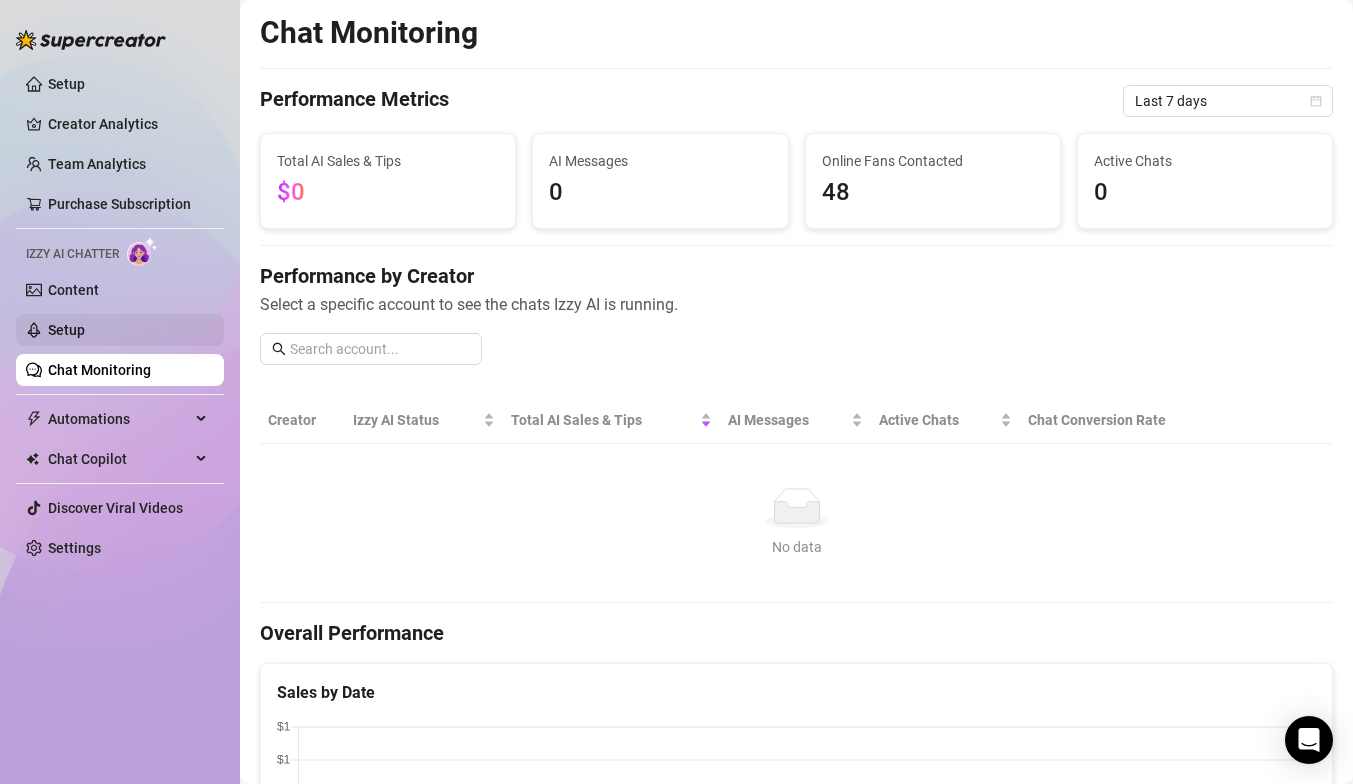 click on "Setup" at bounding box center [66, 330] 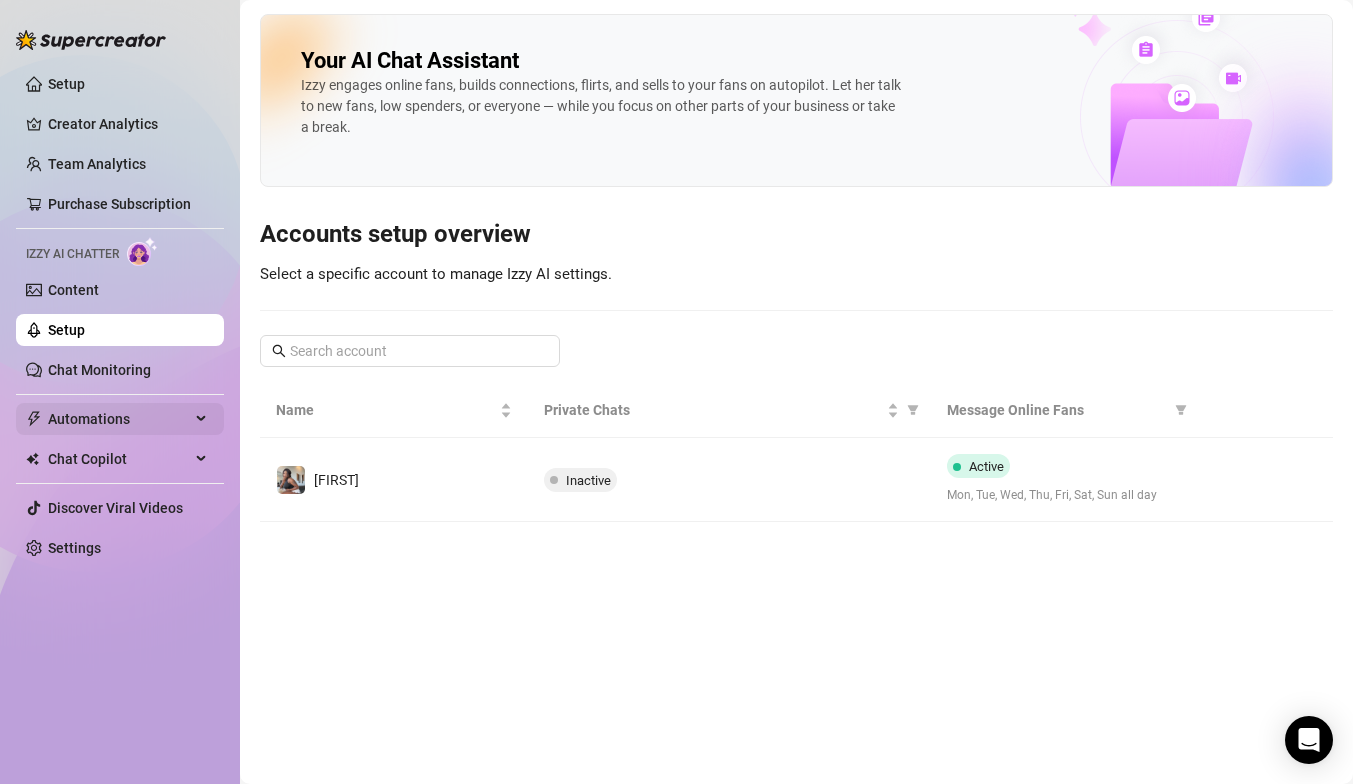 click on "Automations" at bounding box center [119, 419] 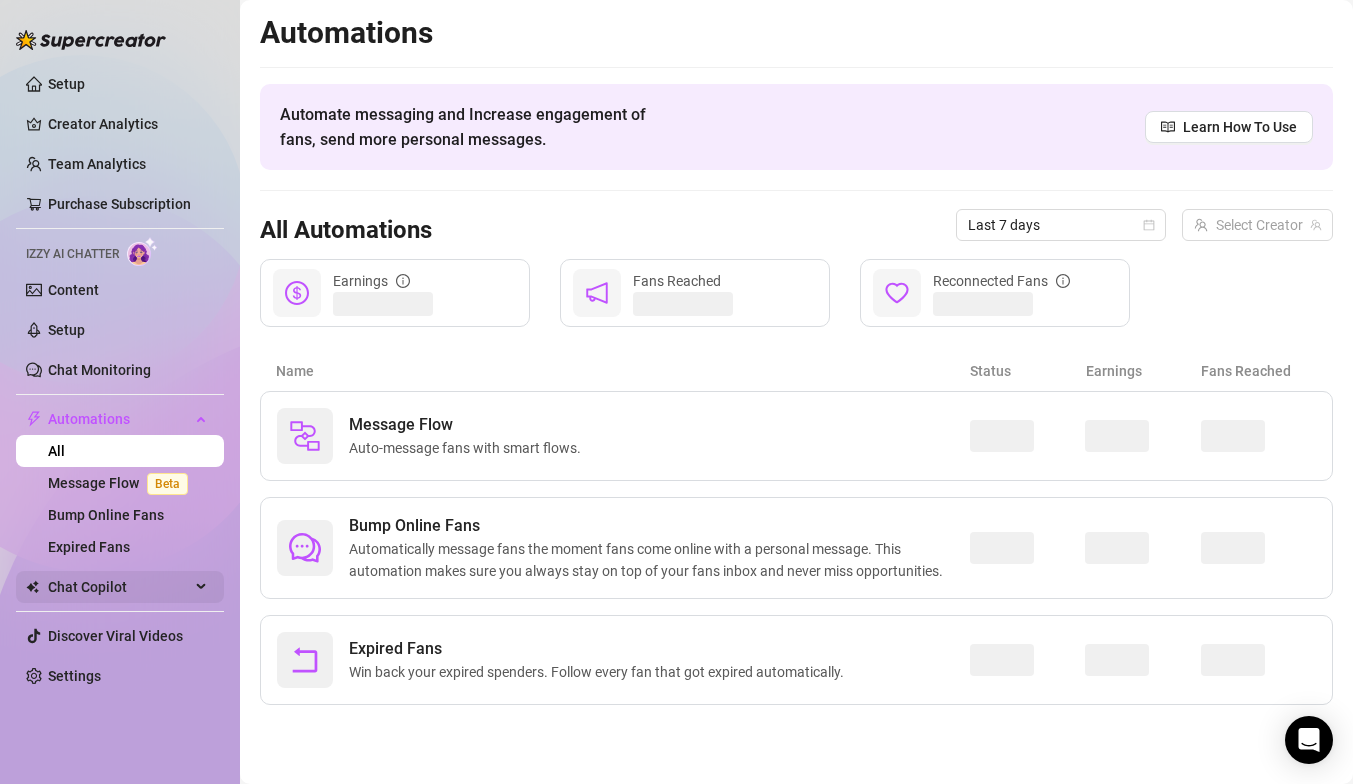 click on "Chat Copilot" at bounding box center [119, 587] 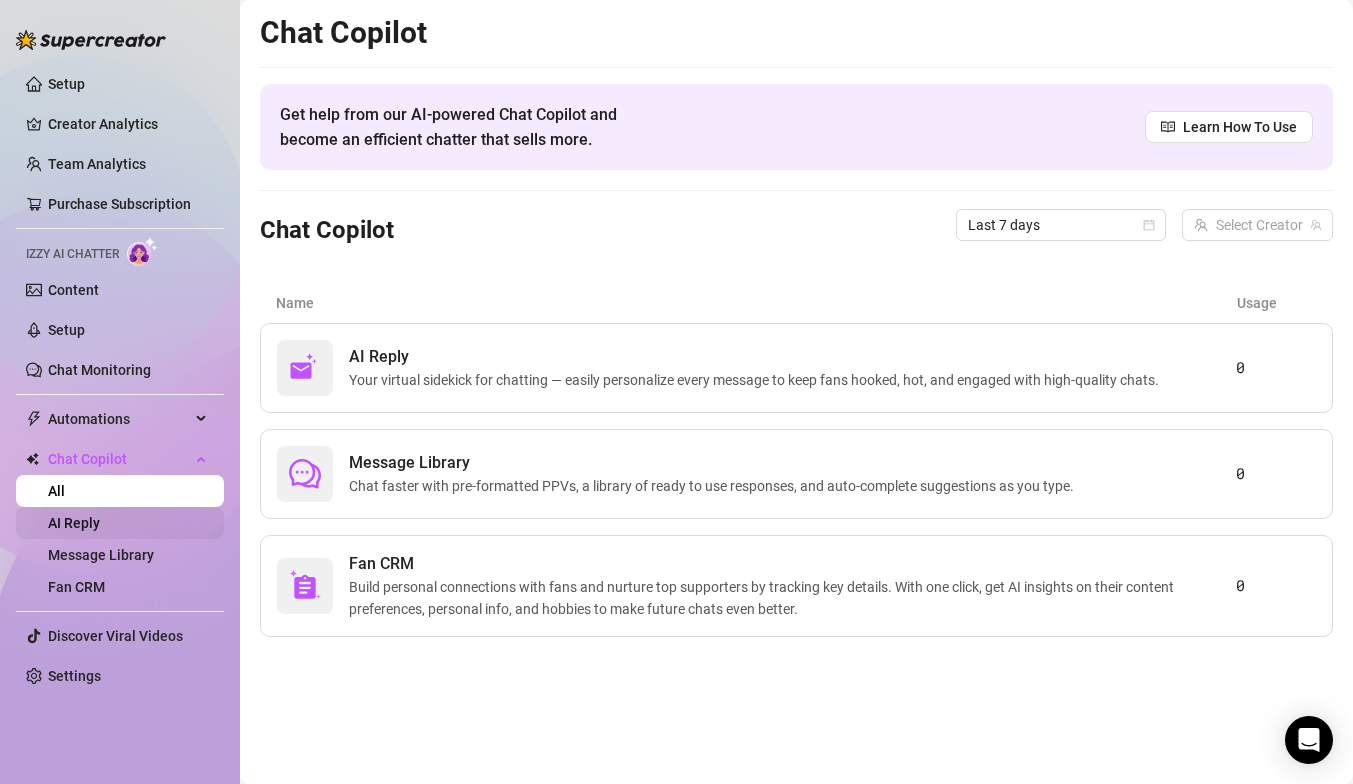 click on "AI Reply" at bounding box center (74, 523) 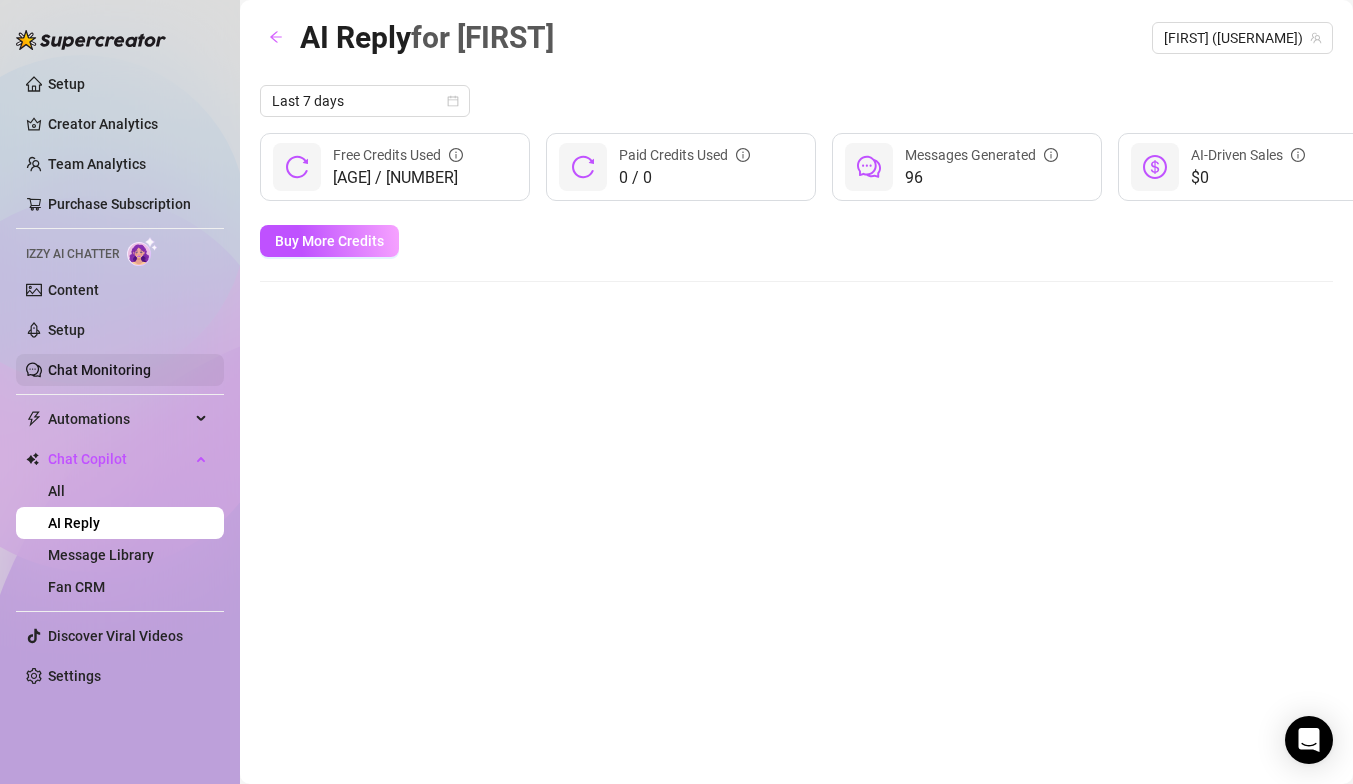 click on "Chat Monitoring" at bounding box center (99, 370) 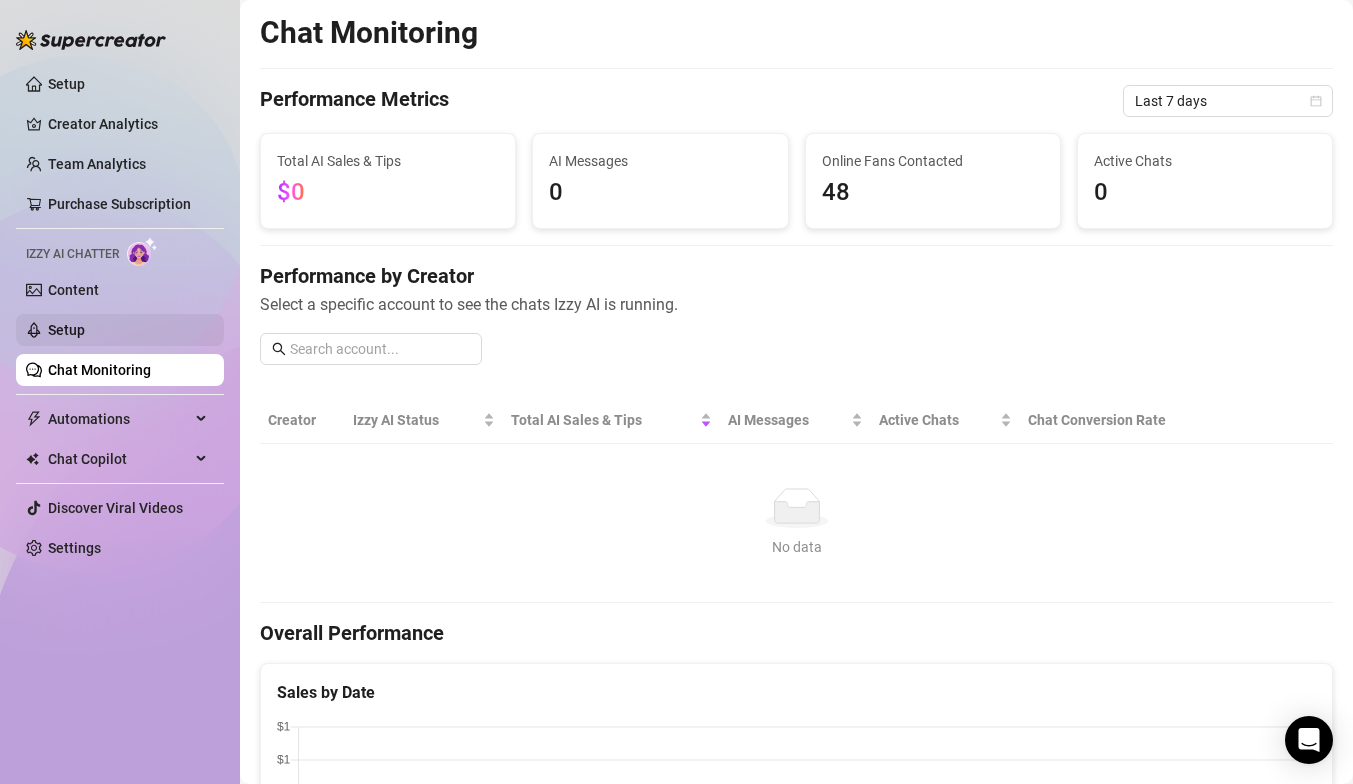 click on "Setup" at bounding box center (66, 330) 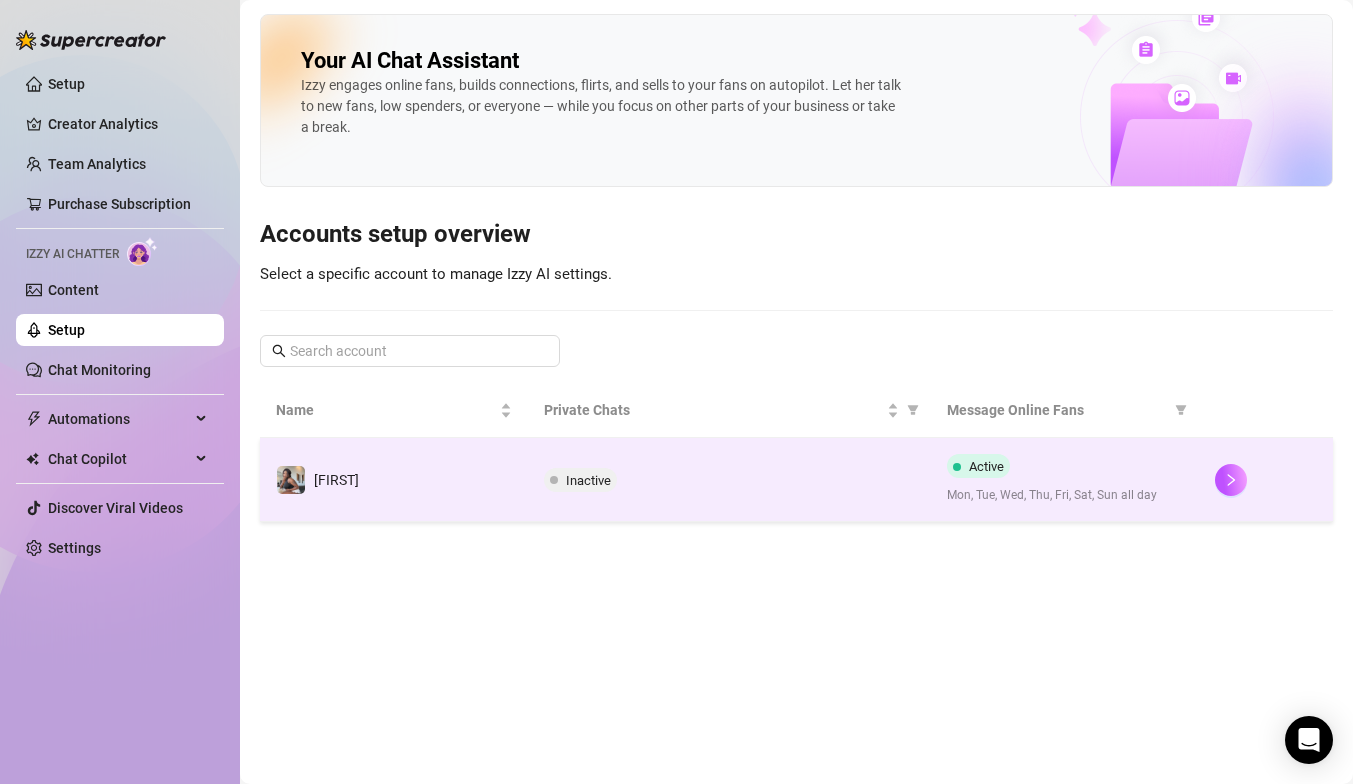 click on "Active Mon, Tue, Wed, Thu, Fri, Sat, Sun all day" at bounding box center (1065, 479) 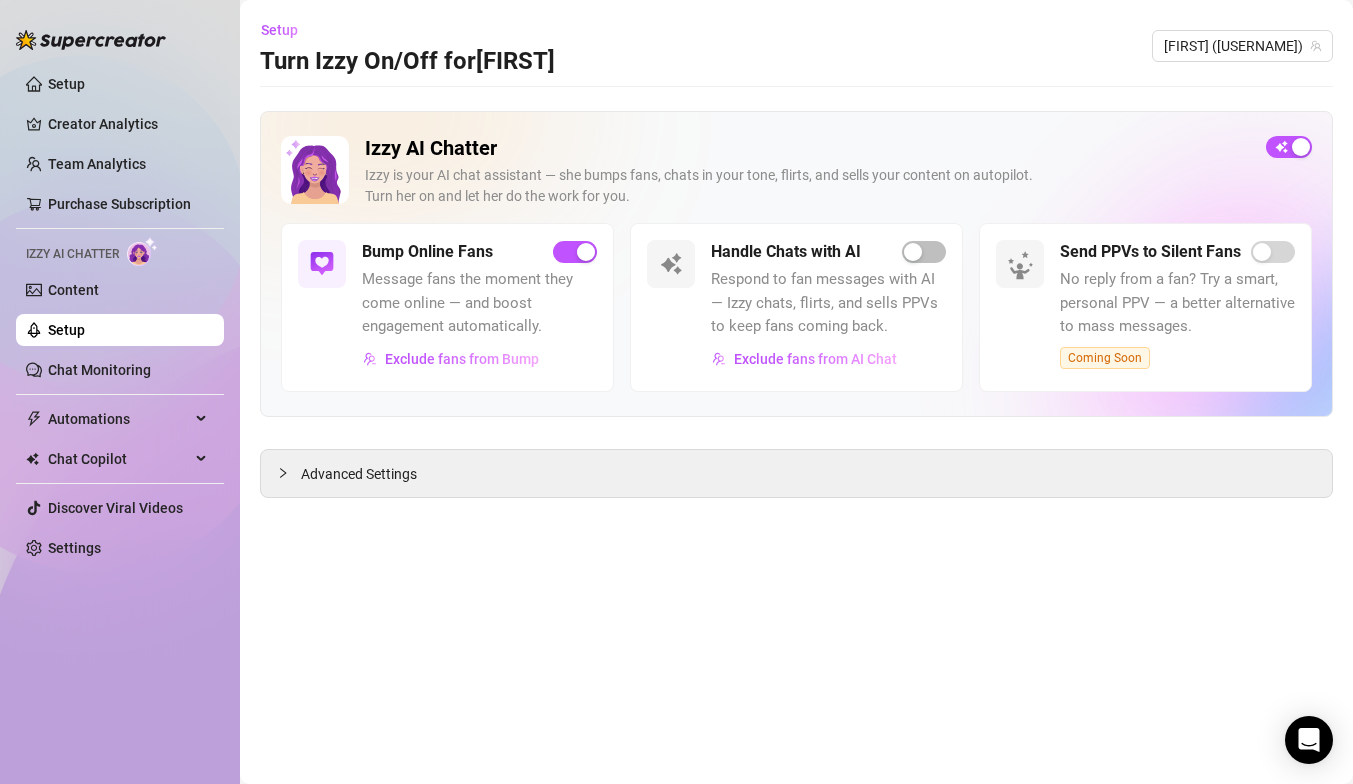 click on "Handle Chats with AI" at bounding box center [786, 252] 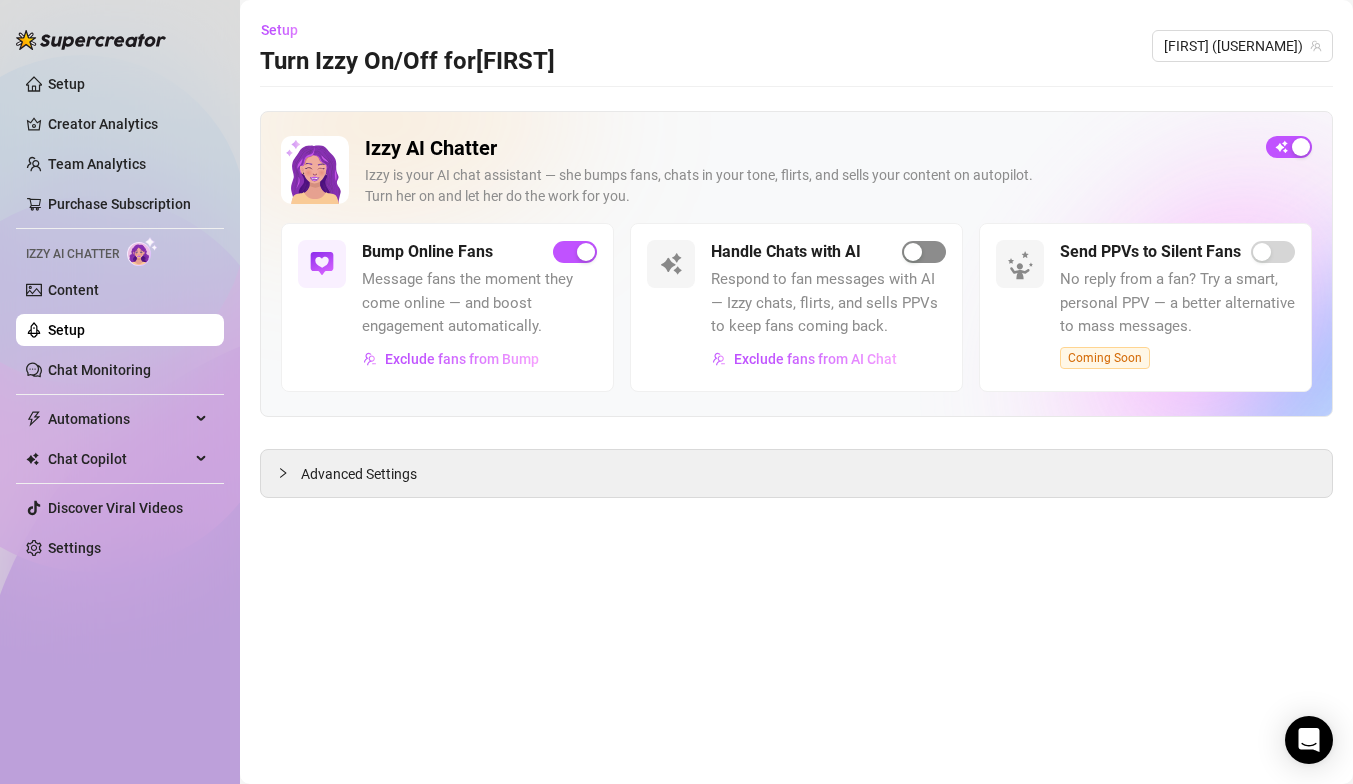 click at bounding box center [924, 252] 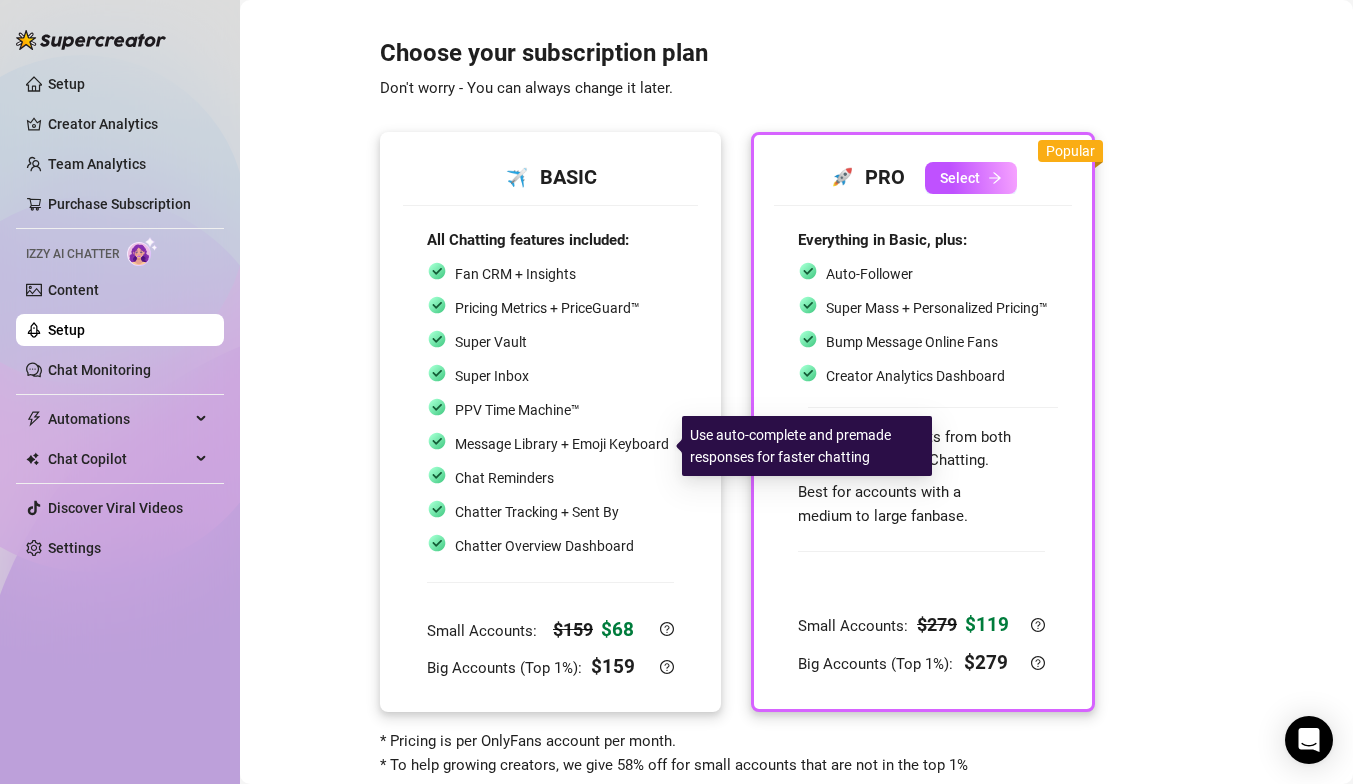 click on "Message Library + Emoji Keyboard" at bounding box center [562, 444] 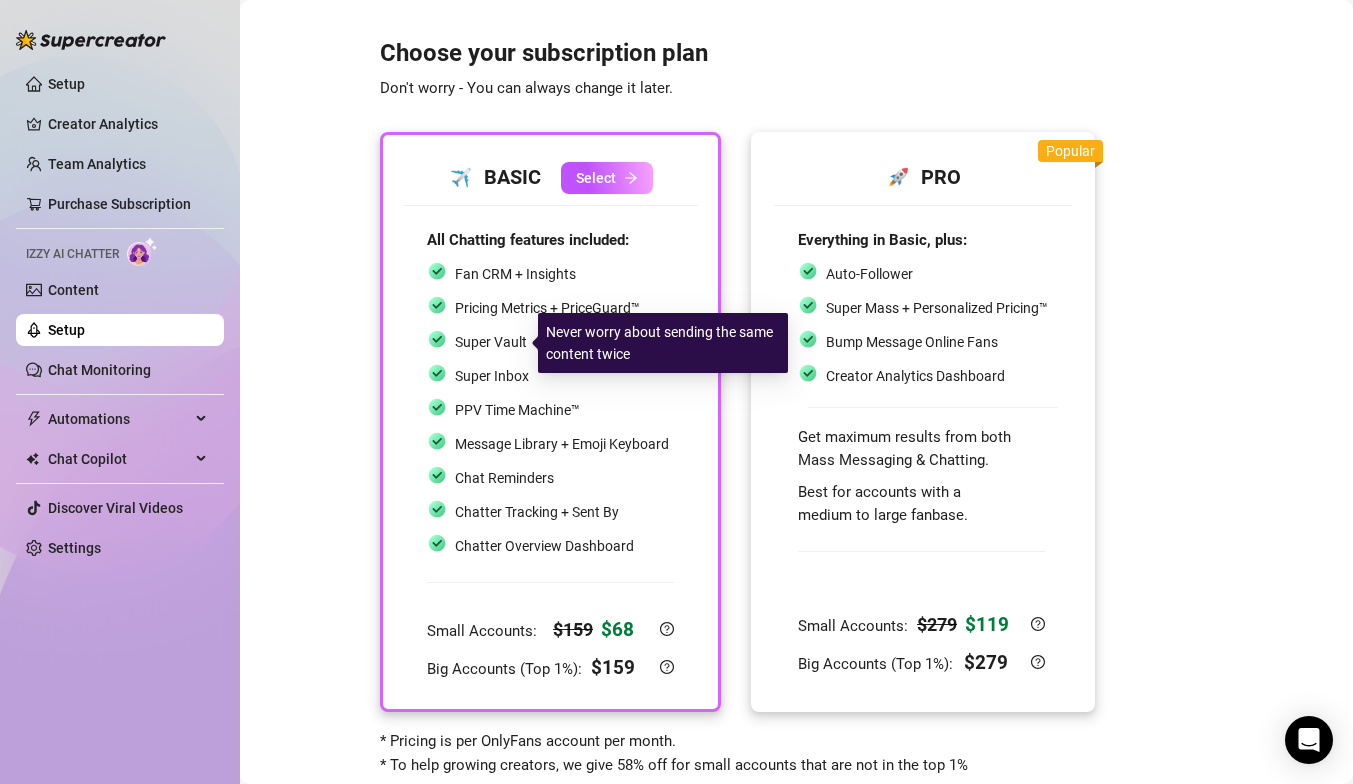 click on "Auto-Follower" at bounding box center (869, 274) 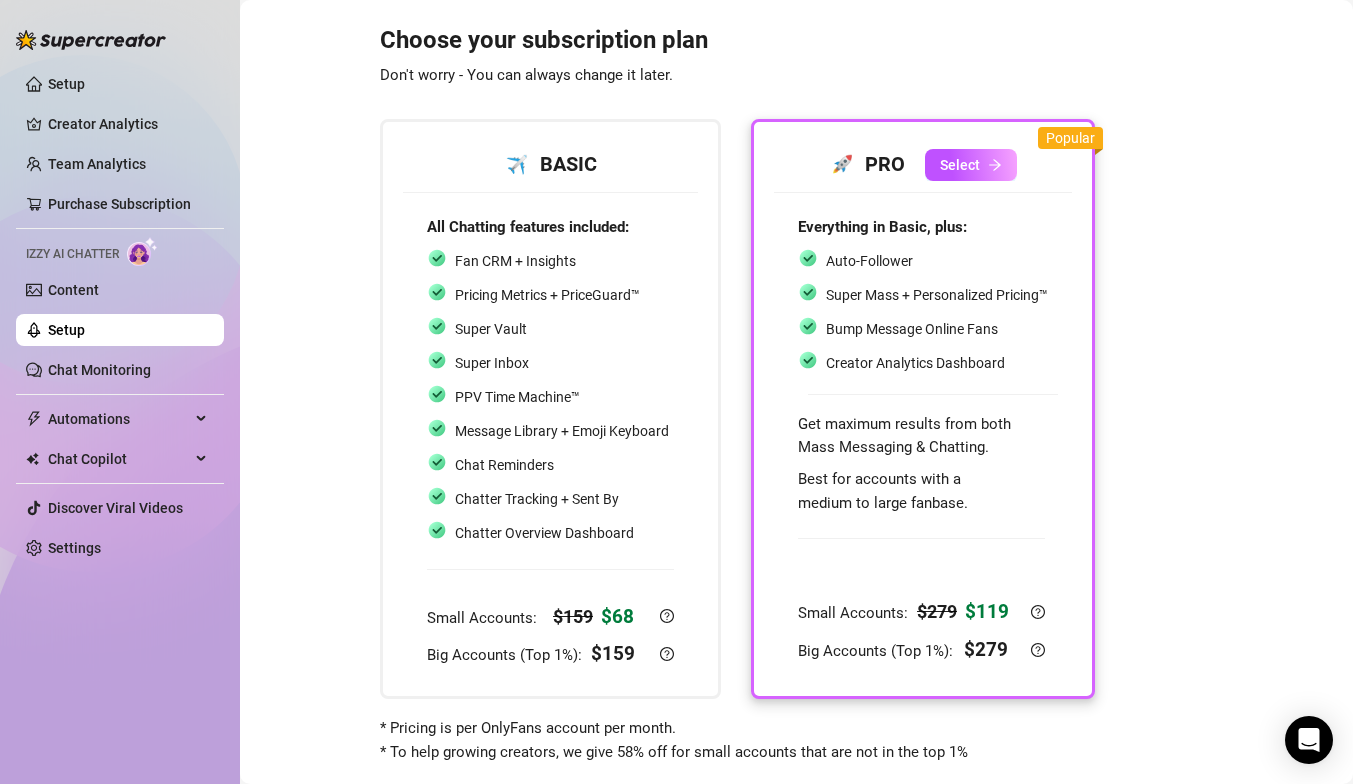 scroll, scrollTop: 0, scrollLeft: 0, axis: both 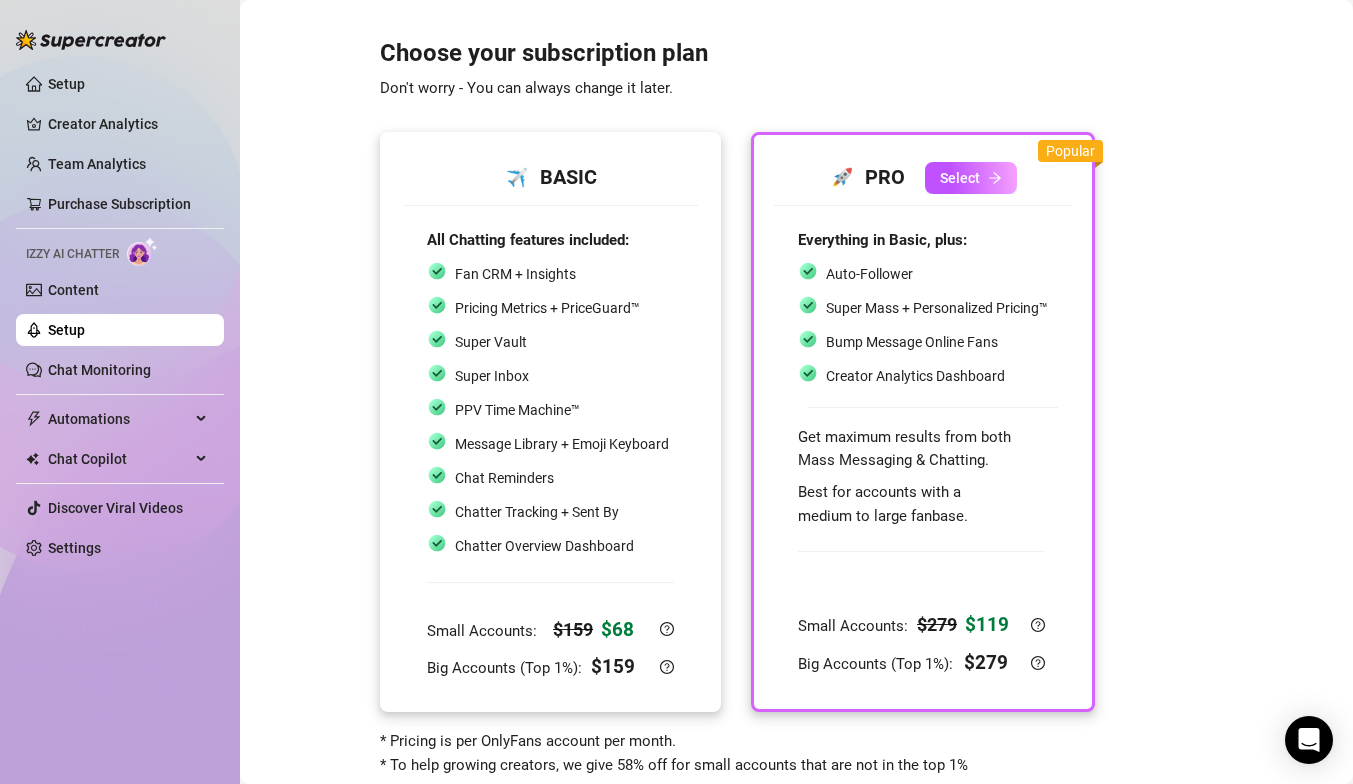click on "All Chatting features included: Fan CRM + Insights Pricing Metrics + PriceGuard™ Super Vault Super Inbox PPV Time Machine™ Message Library + Emoji Keyboard Chat Reminders Chatter Tracking + Sent By Chatter Overview Dashboard Small Accounts:   $ 159 $ 68 Big Accounts (Top 1%):   $ 159" at bounding box center [550, 455] 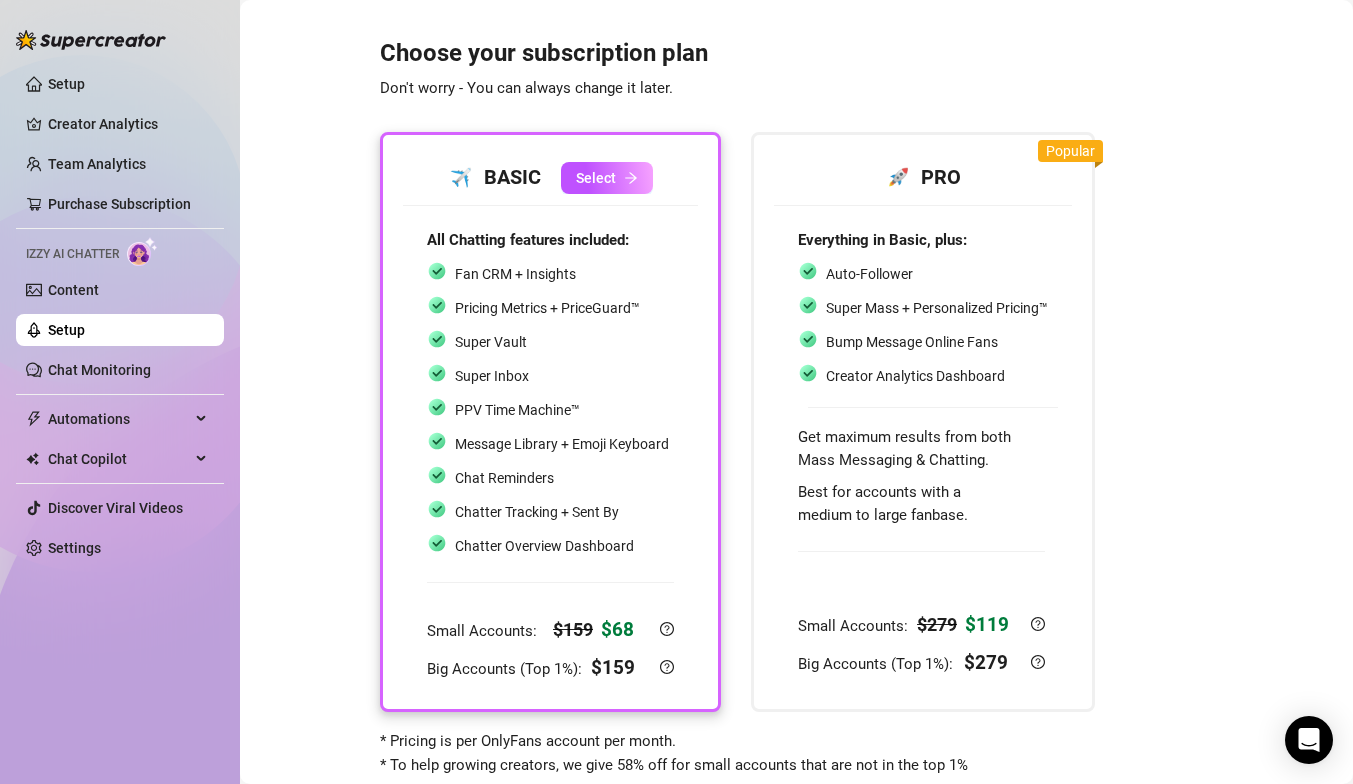 click on "✈️  BASIC Select" at bounding box center (550, 178) 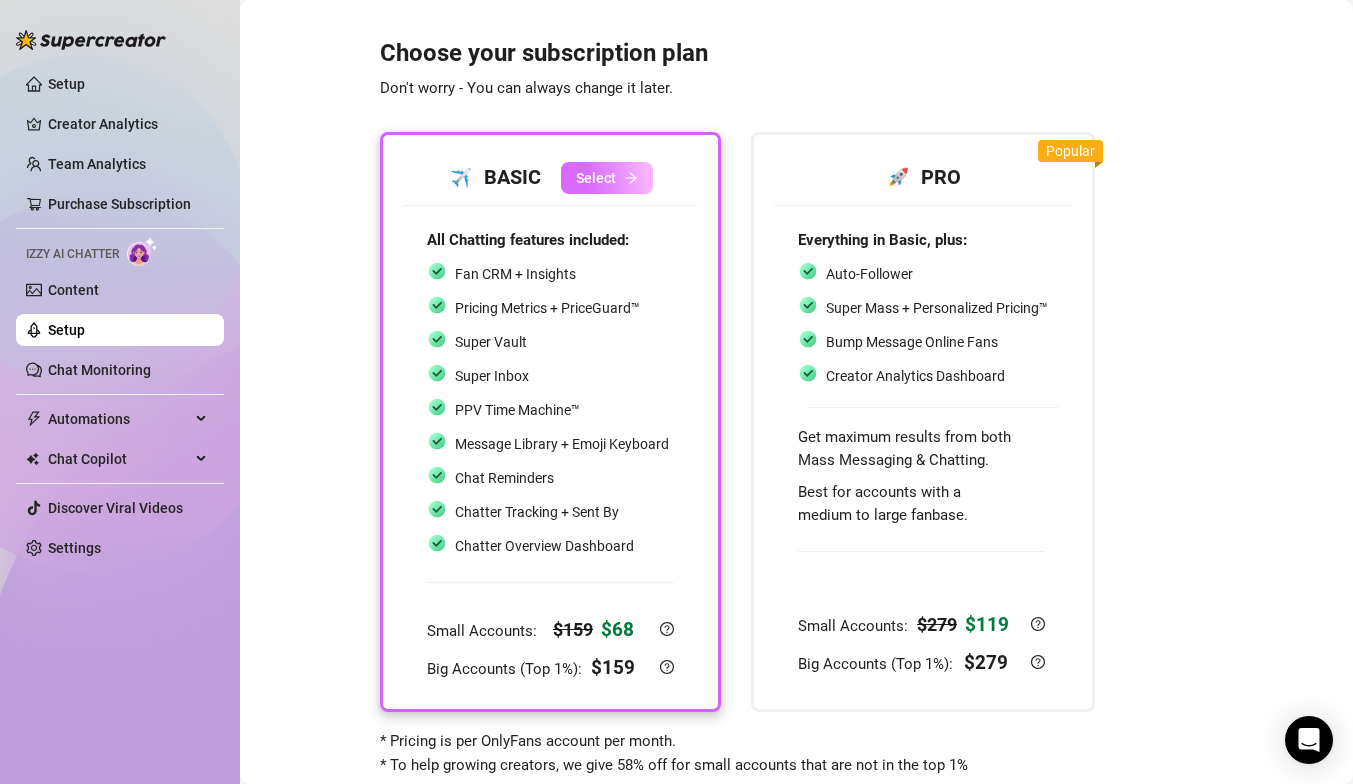 click on "Select" at bounding box center [596, 178] 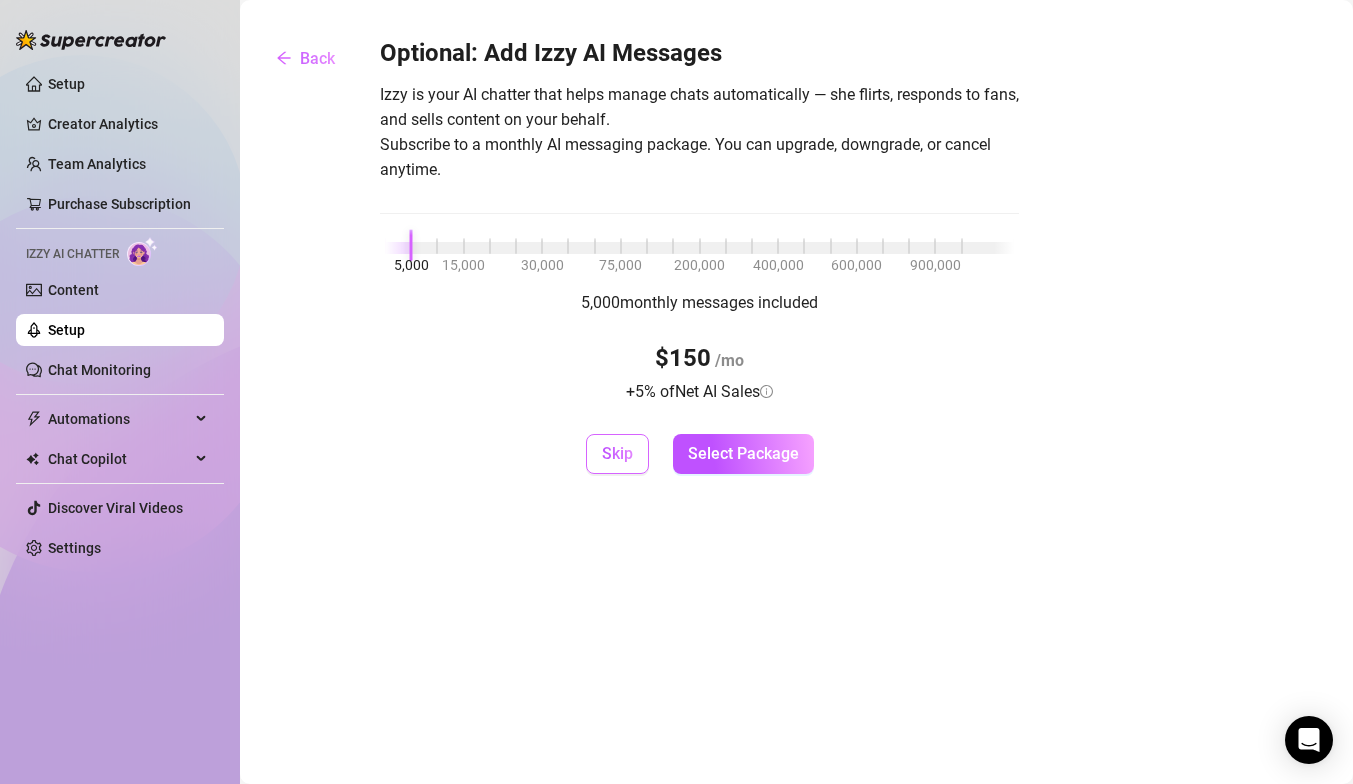 click on "Skip" at bounding box center [617, 453] 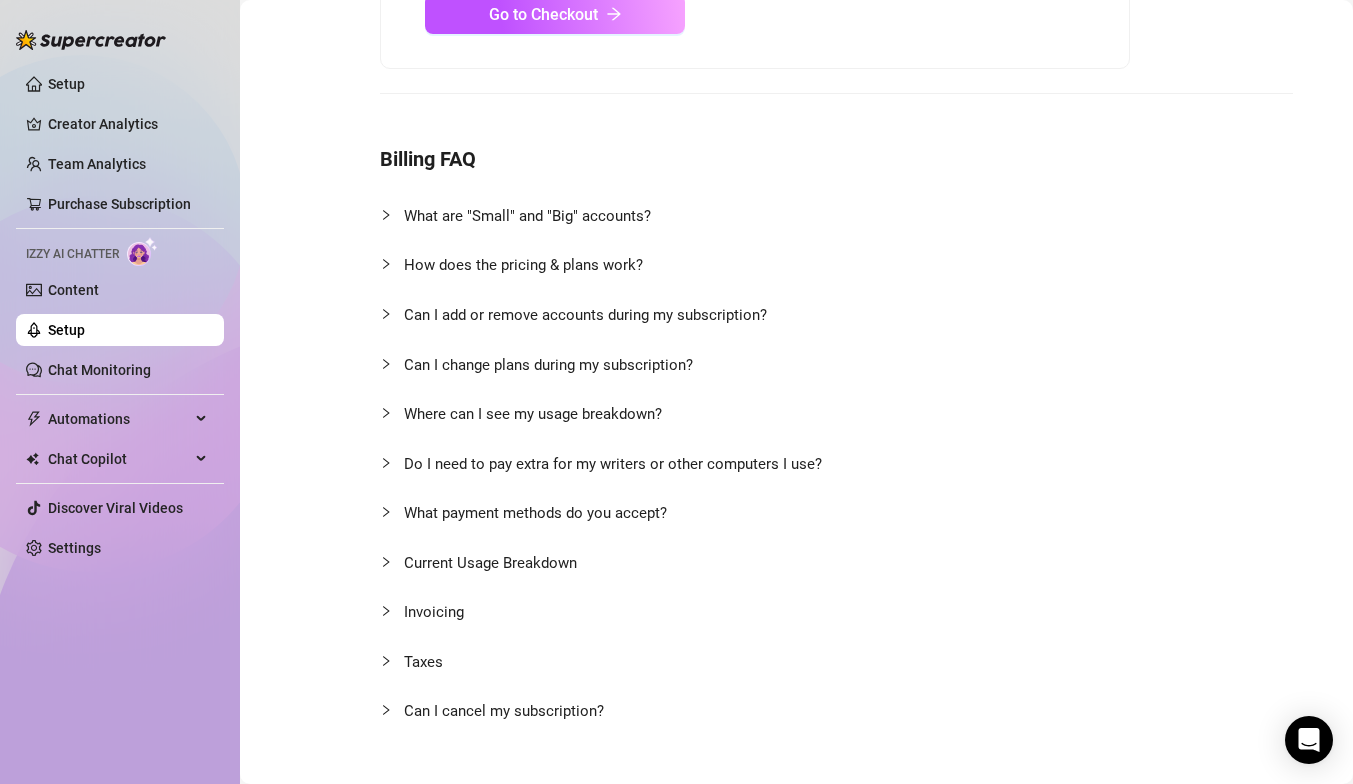 scroll, scrollTop: 0, scrollLeft: 0, axis: both 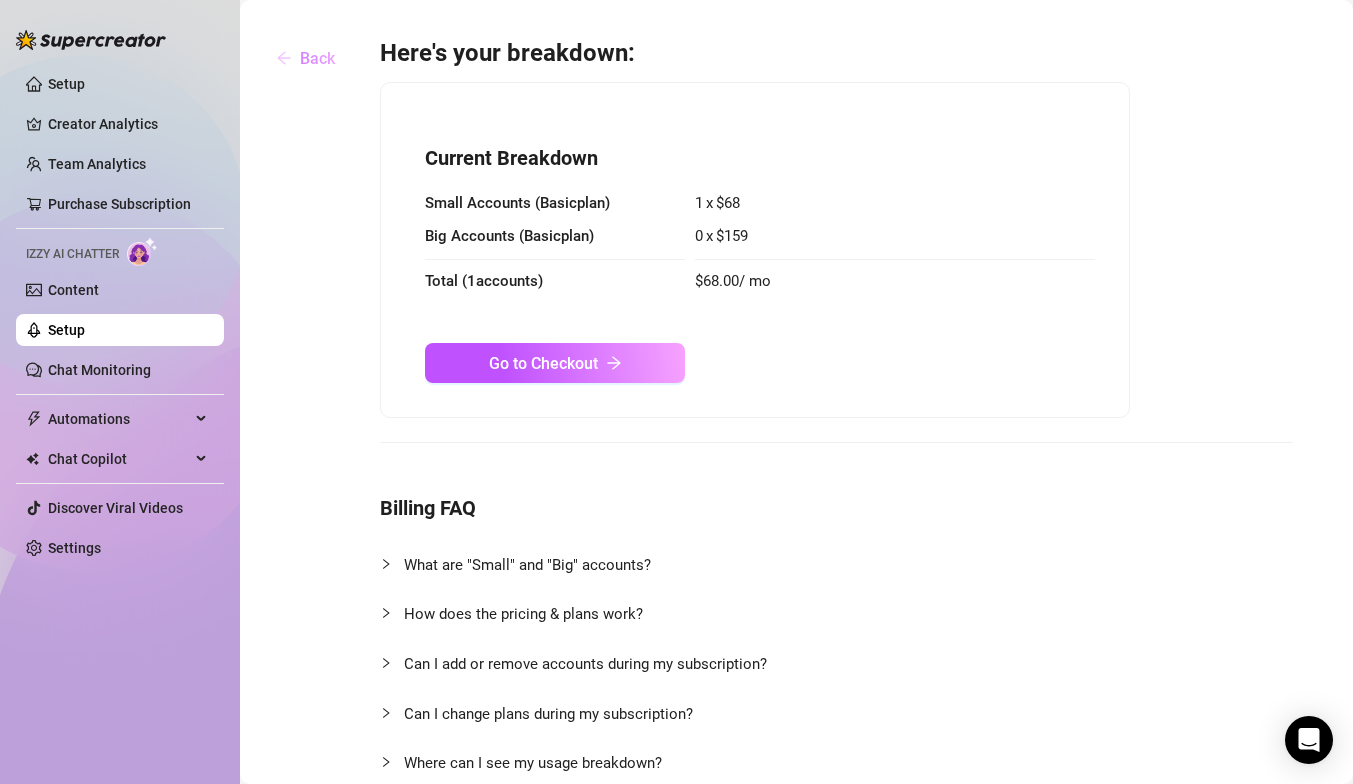click on "Back" at bounding box center (305, 58) 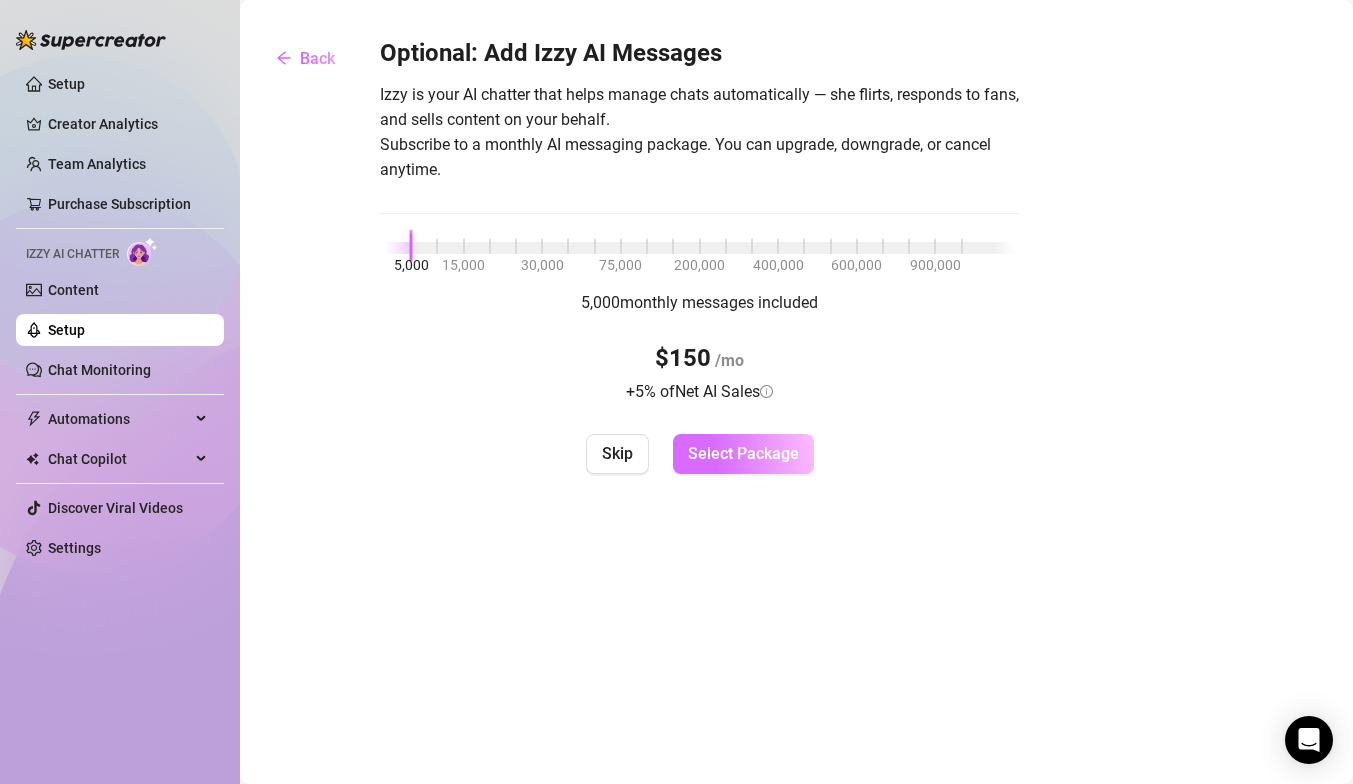 click on "Select Package" at bounding box center [743, 453] 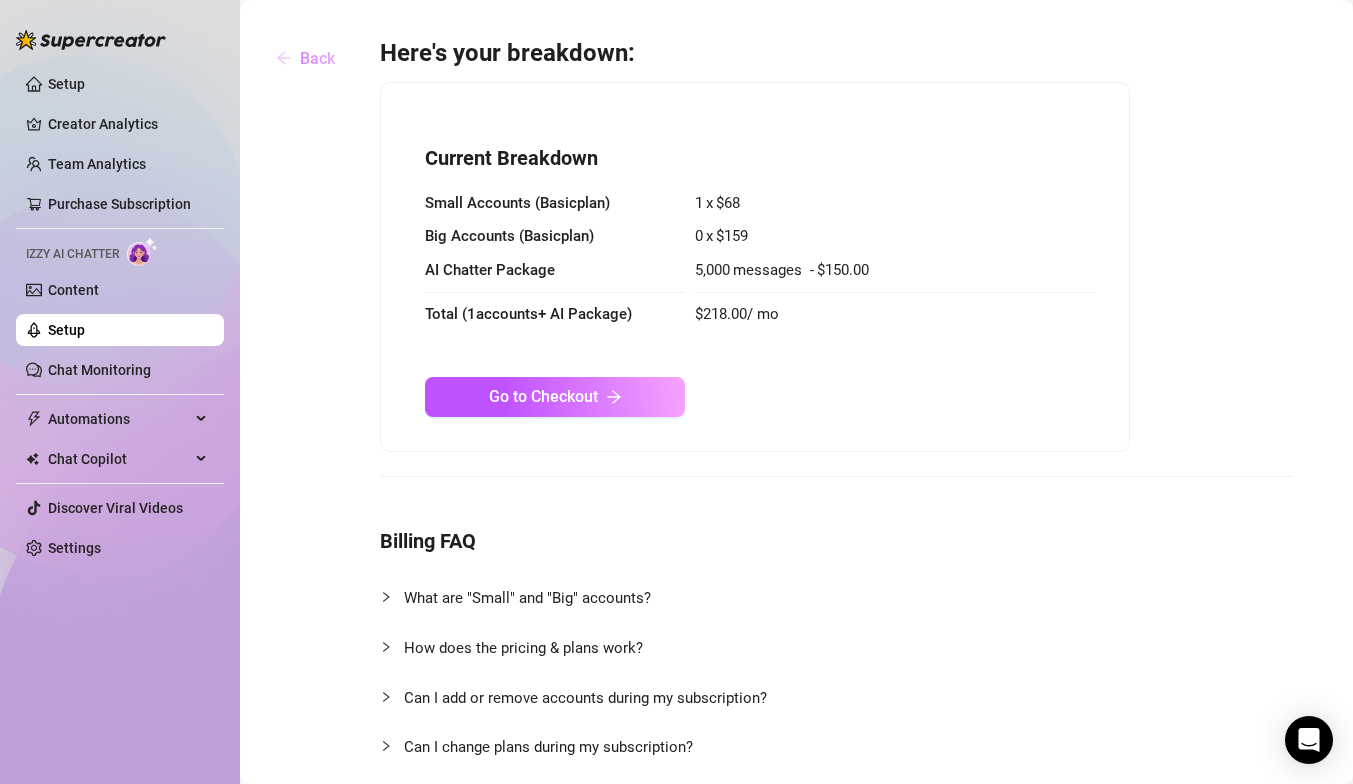 click on "Back" at bounding box center (305, 58) 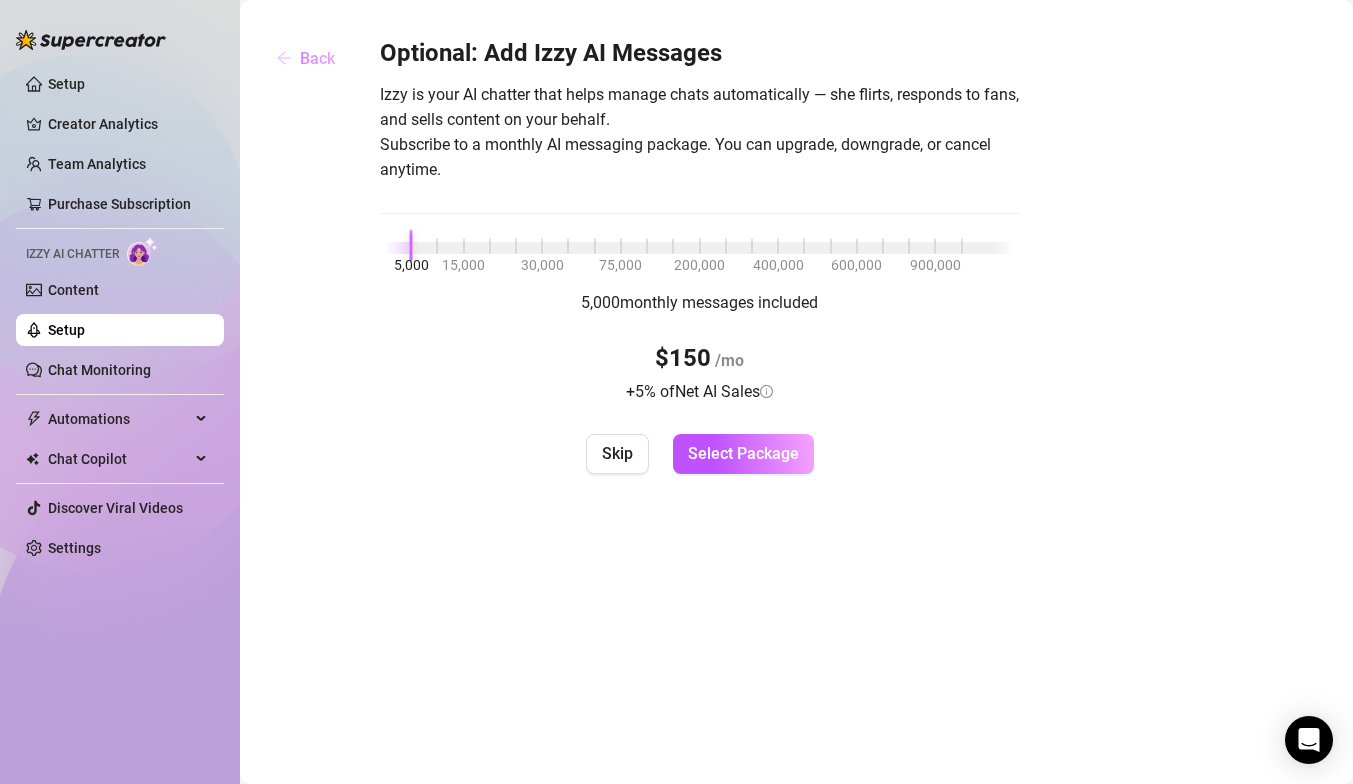 click on "Back" at bounding box center [317, 58] 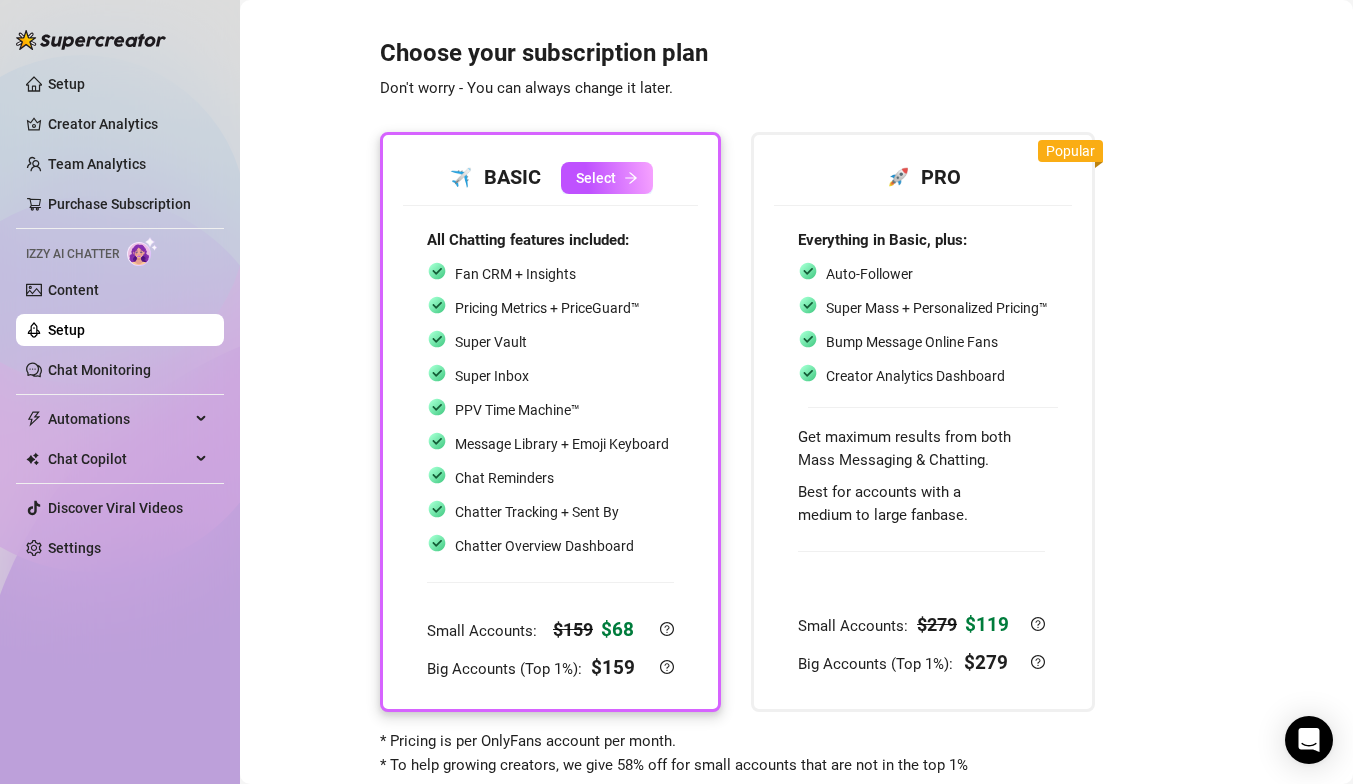 click on "All Chatting features included: Fan CRM + Insights Pricing Metrics + PriceGuard™ Super Vault Super Inbox PPV Time Machine™ Message Library + Emoji Keyboard Chat Reminders Chatter Tracking + Sent By Chatter Overview Dashboard Small Accounts:   $ 159 $ 68 Big Accounts (Top 1%):   $ 159" at bounding box center [550, 455] 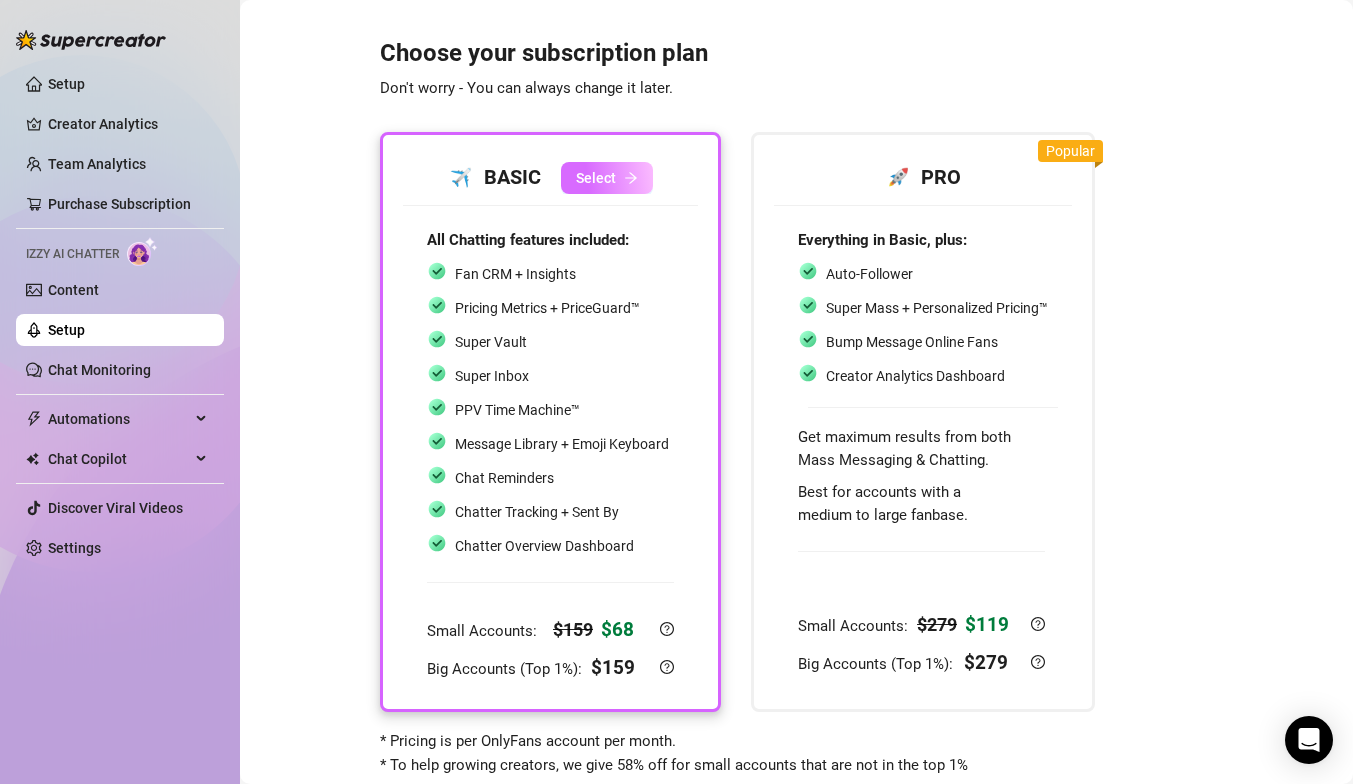 click on "Select" at bounding box center [607, 178] 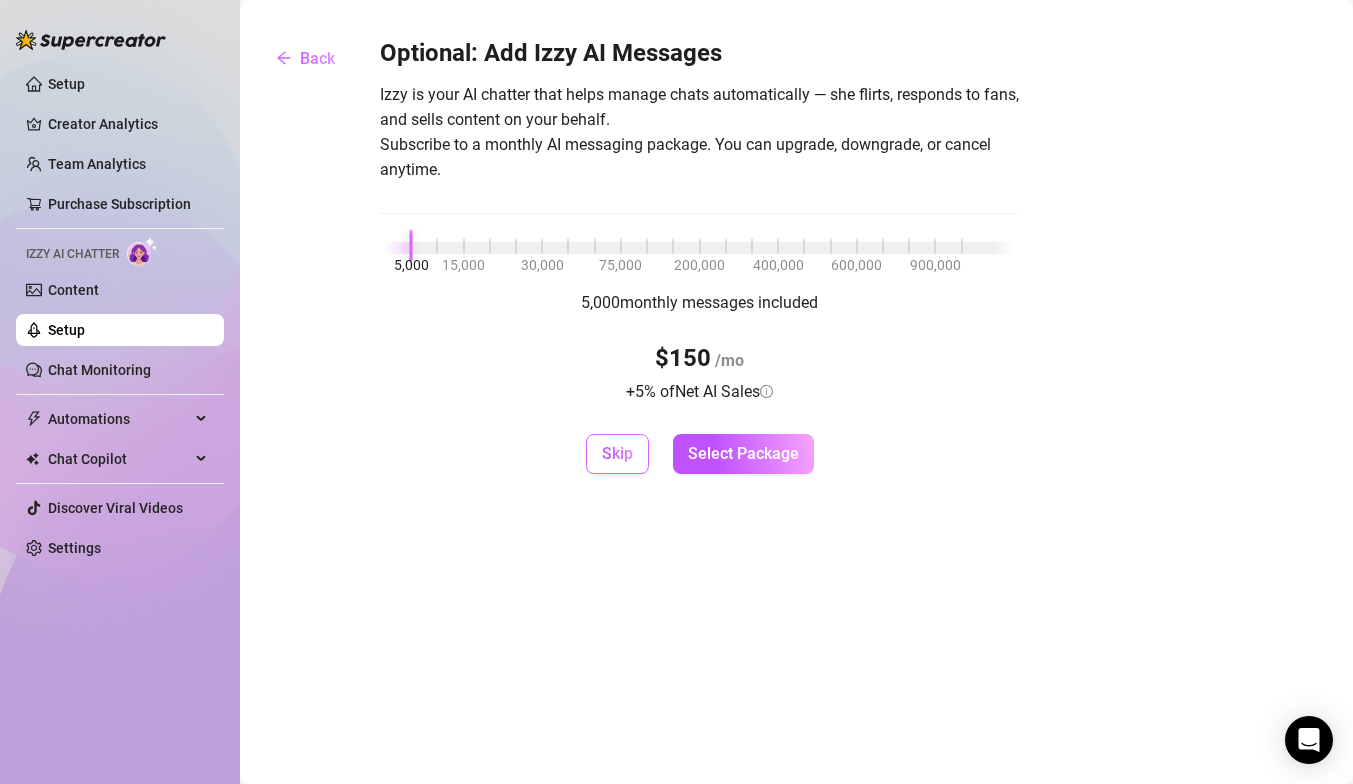 click on "Skip" at bounding box center [617, 454] 